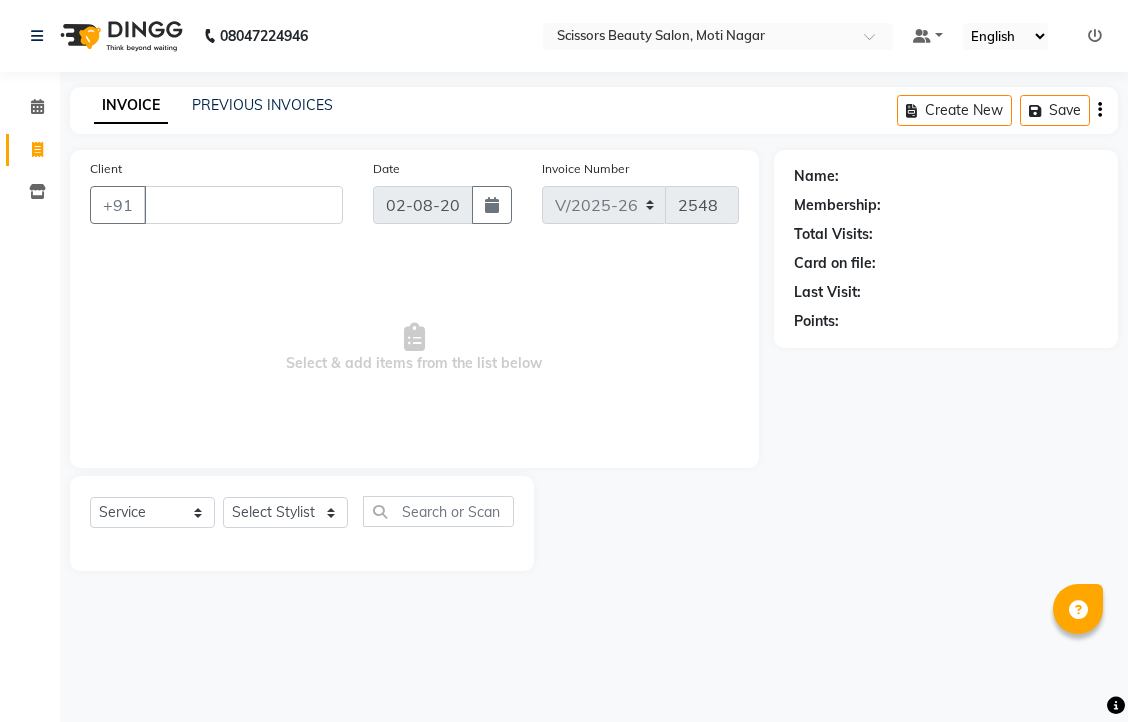 select on "7057" 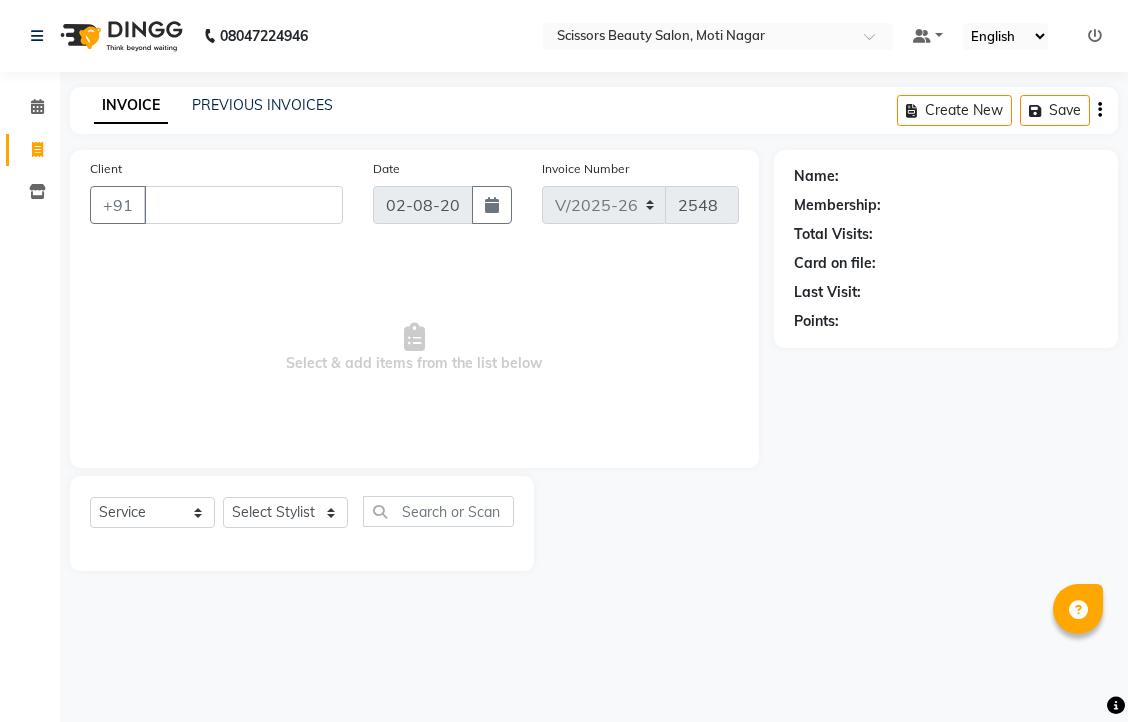 scroll, scrollTop: 0, scrollLeft: 0, axis: both 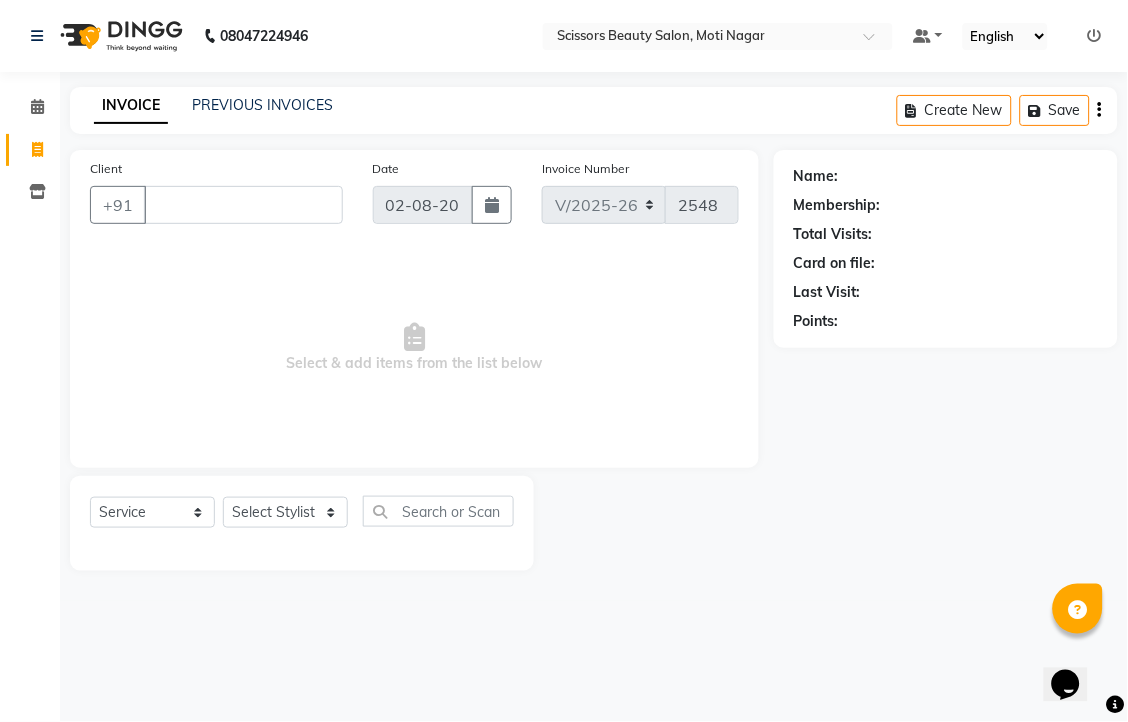 click on "Client" at bounding box center [243, 205] 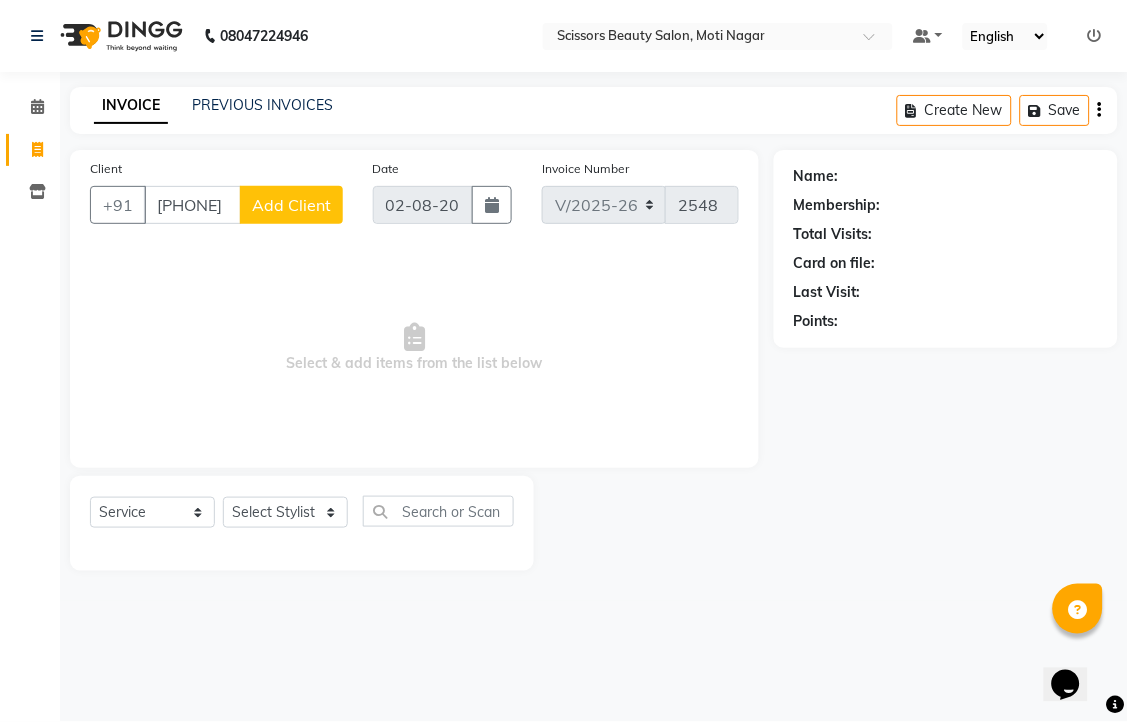 type on "[PHONE]" 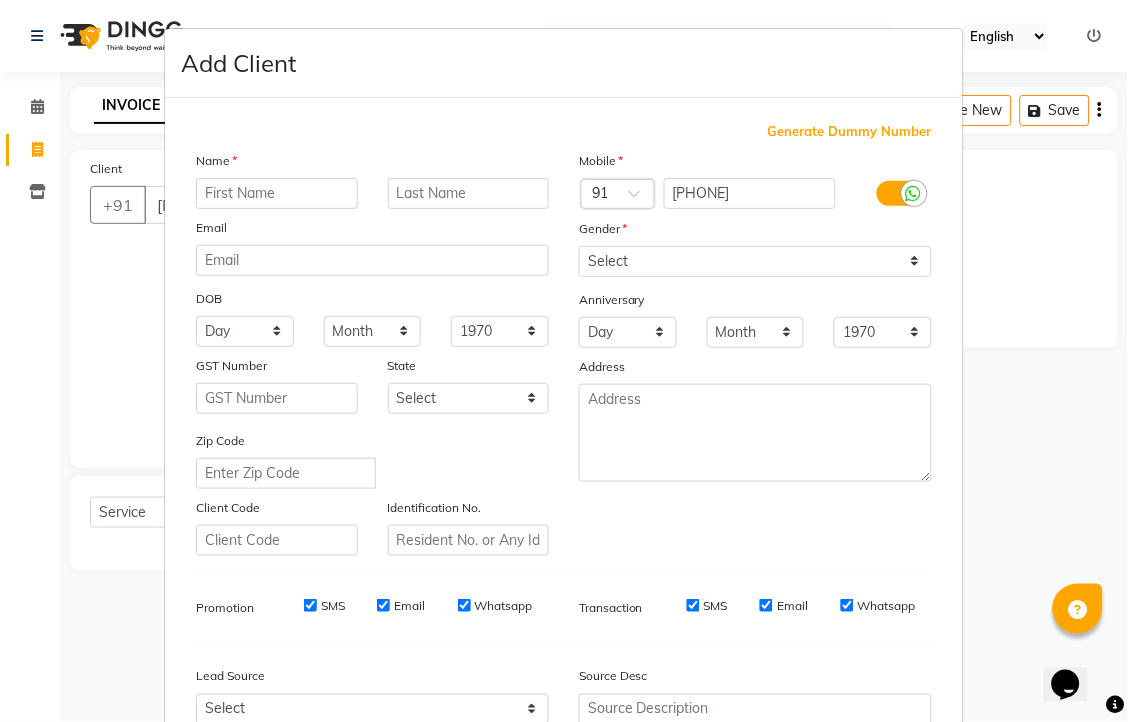 click at bounding box center [277, 193] 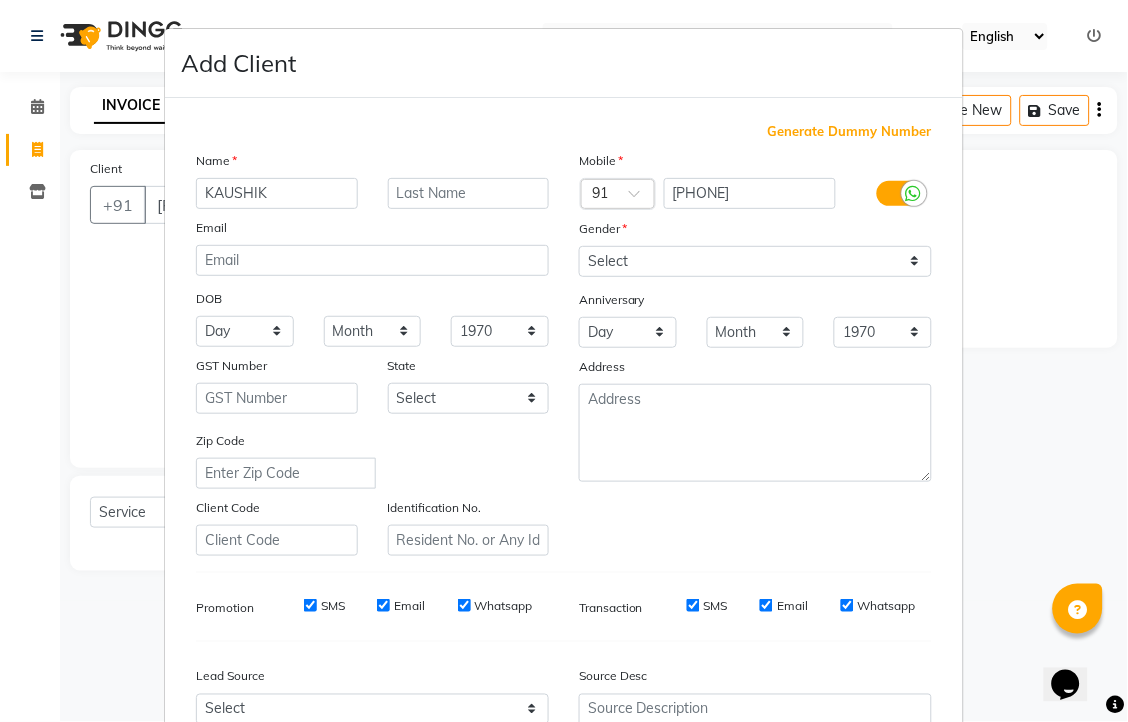 type on "KAUSHIK" 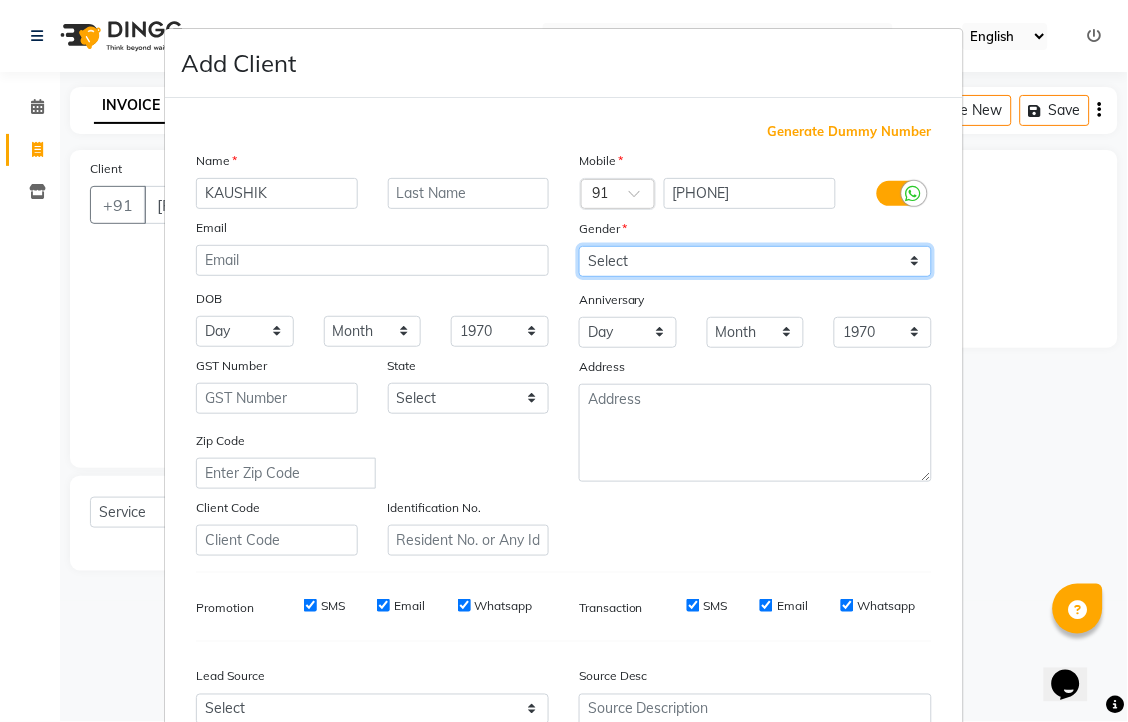 click on "Select Male Female Other Prefer Not To Say" at bounding box center (755, 261) 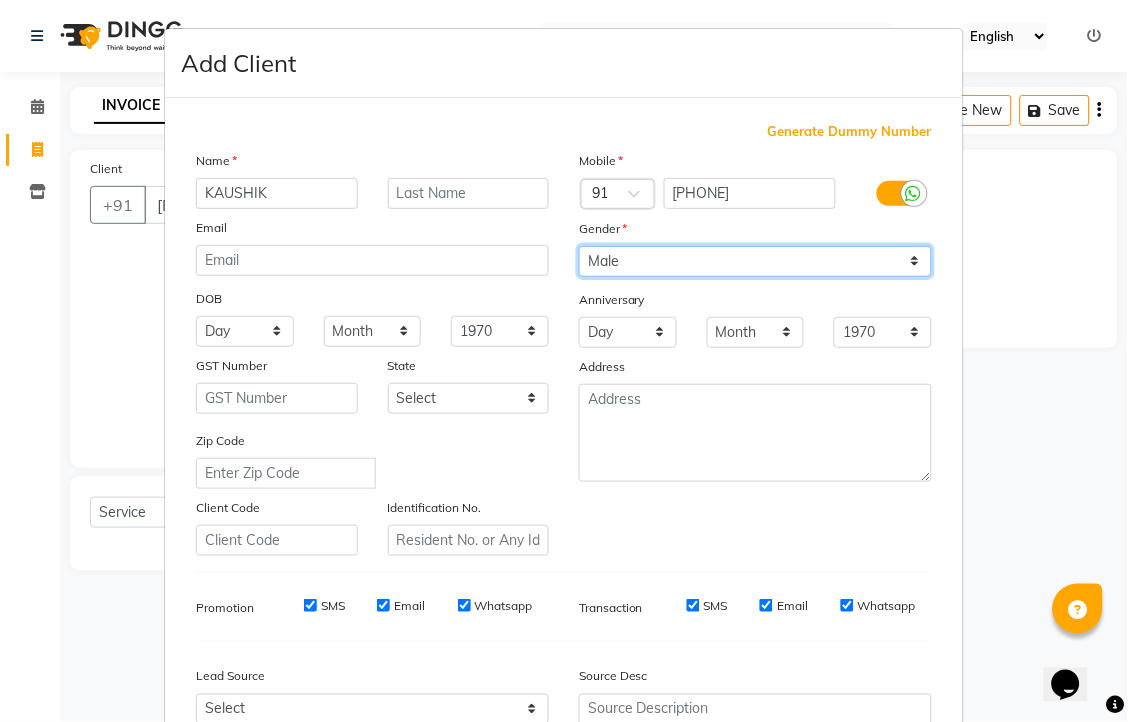 click on "Select Male Female Other Prefer Not To Say" at bounding box center [755, 261] 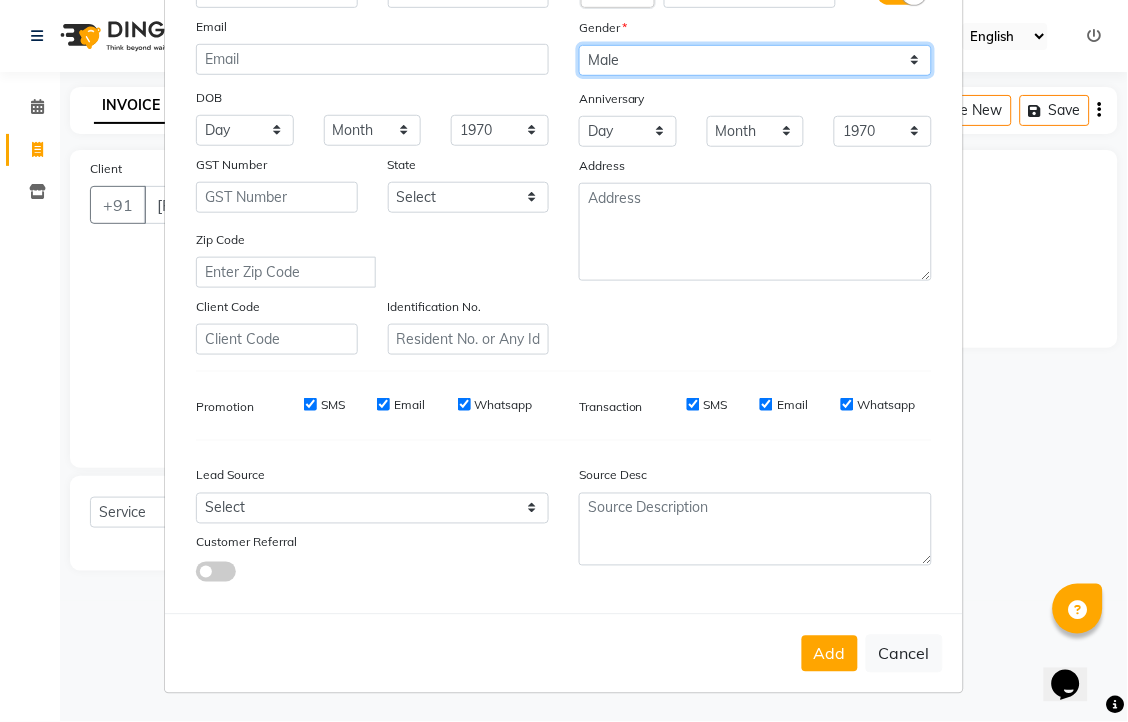 scroll, scrollTop: 380, scrollLeft: 0, axis: vertical 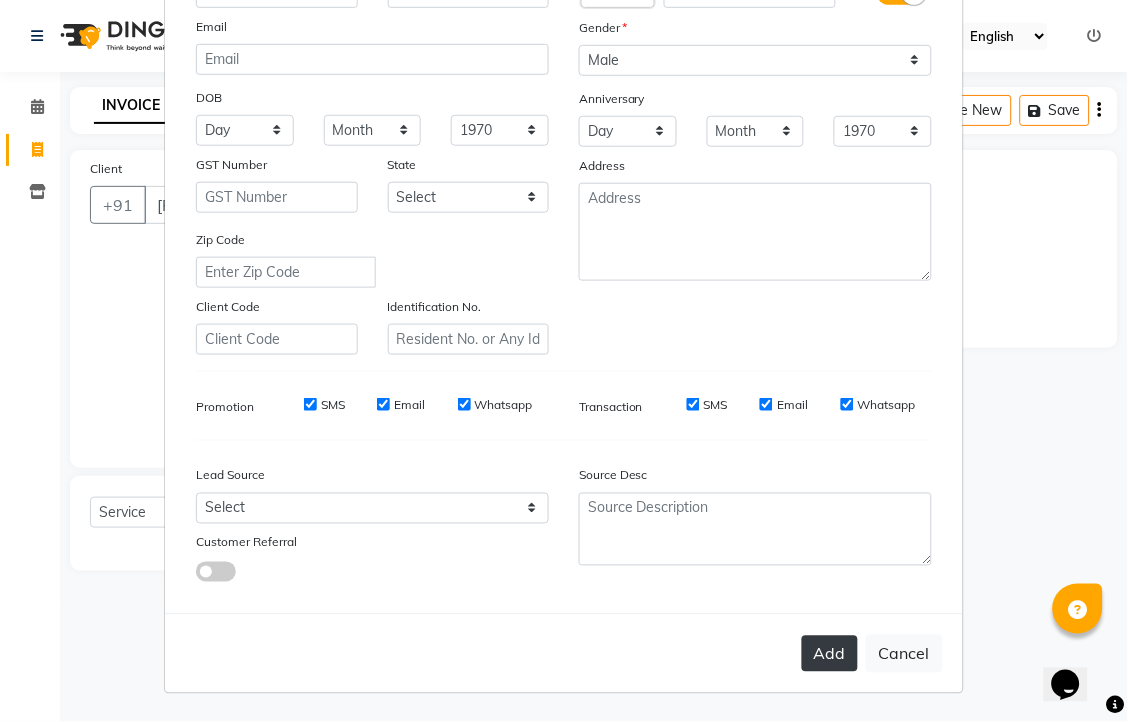 click on "Add" at bounding box center (830, 654) 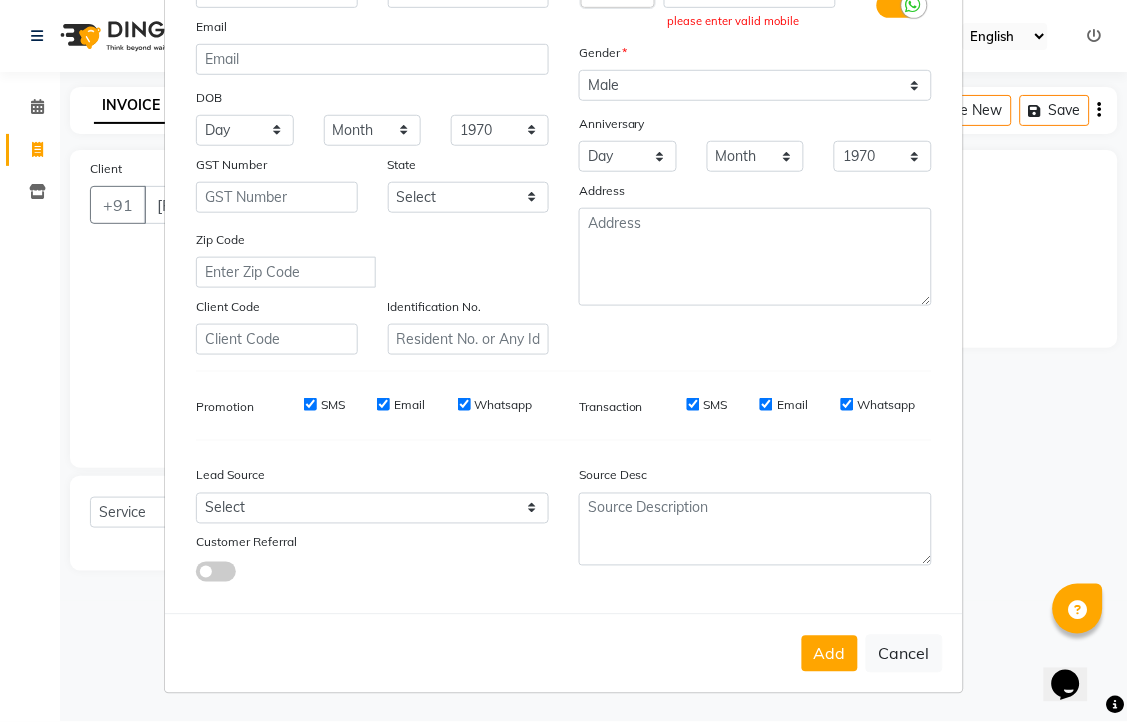scroll, scrollTop: 380, scrollLeft: 0, axis: vertical 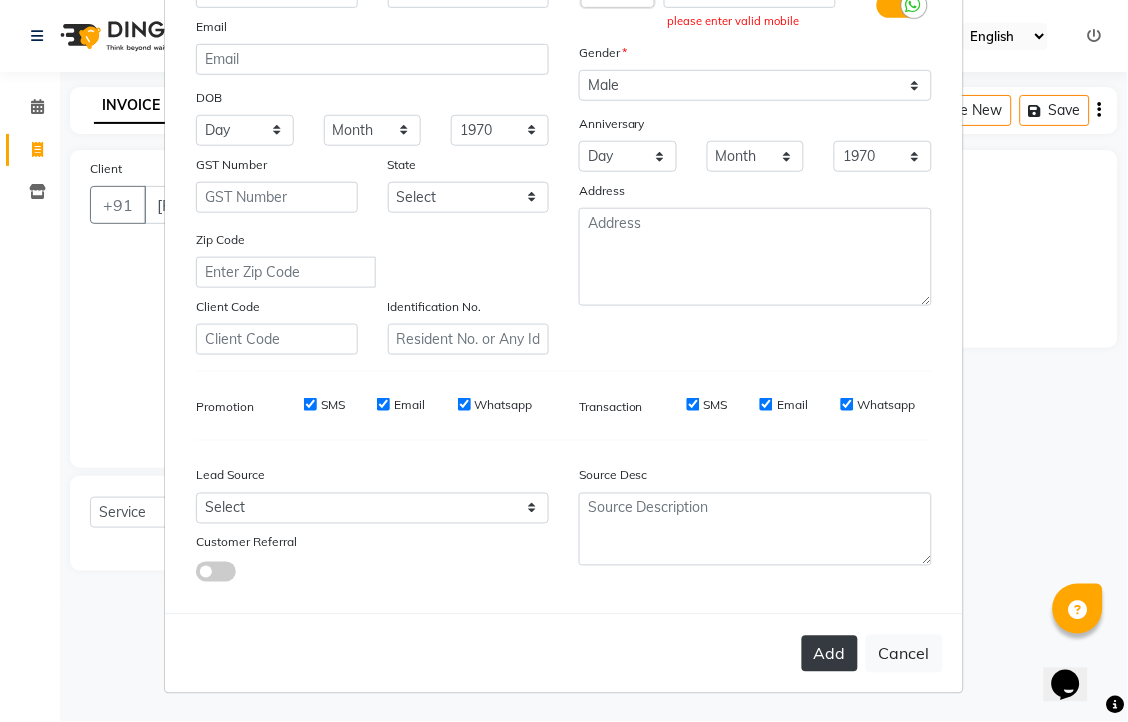 click on "Add" at bounding box center (830, 654) 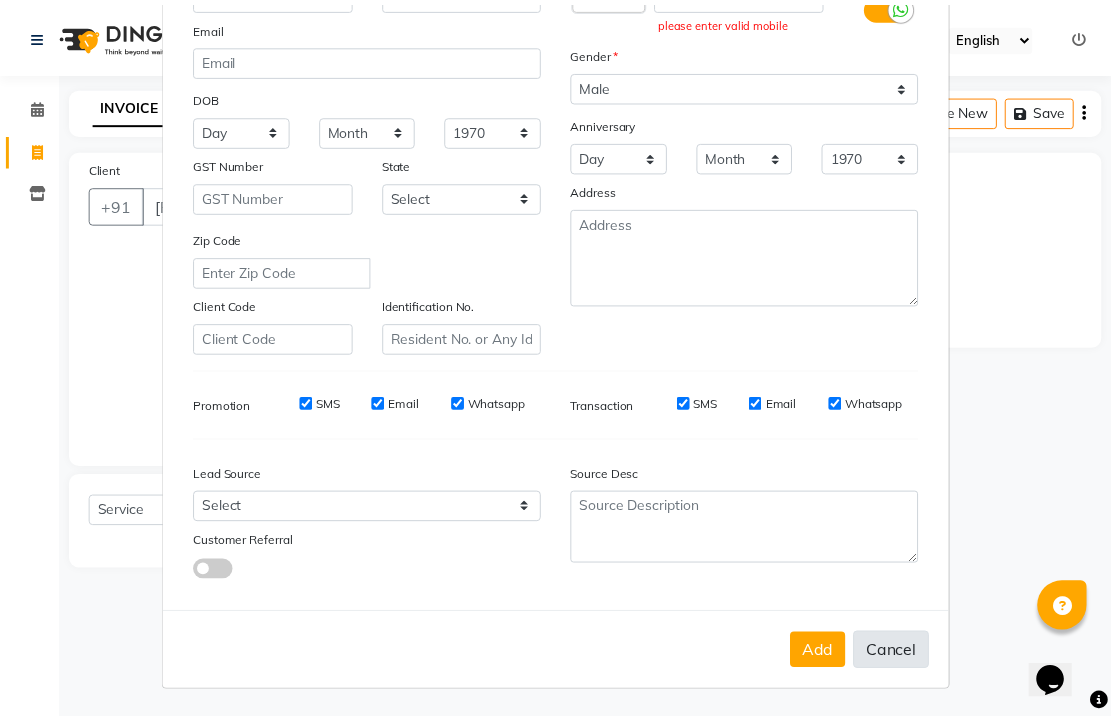 scroll, scrollTop: 380, scrollLeft: 0, axis: vertical 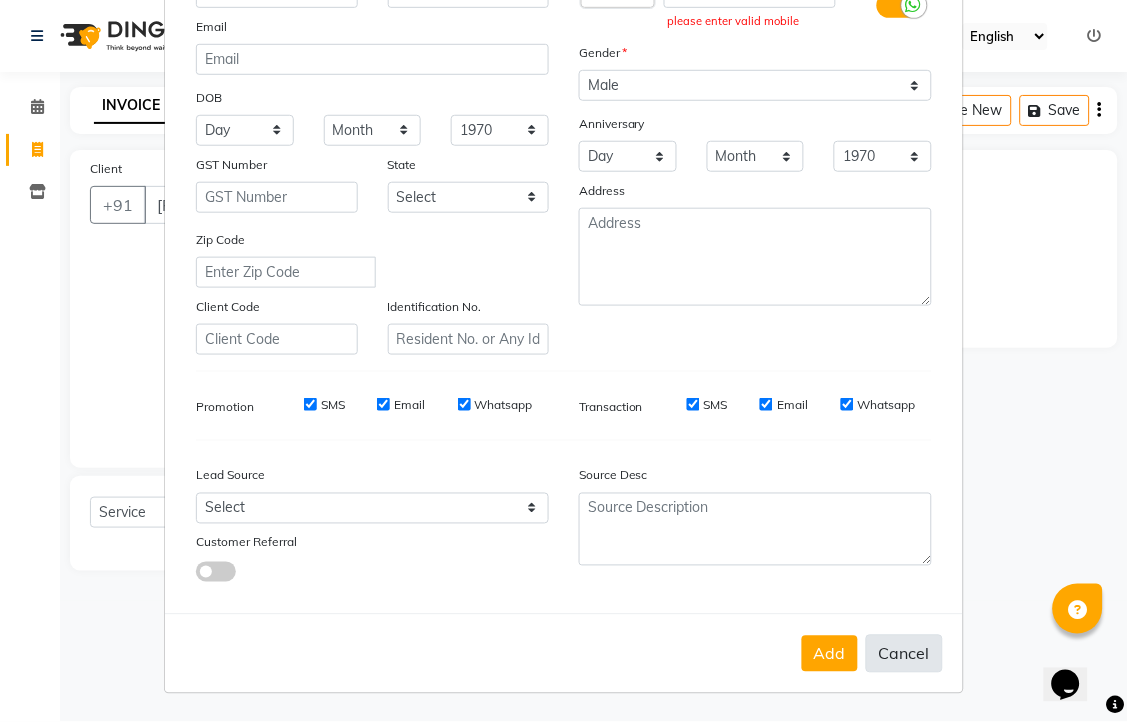click on "Cancel" at bounding box center (904, 654) 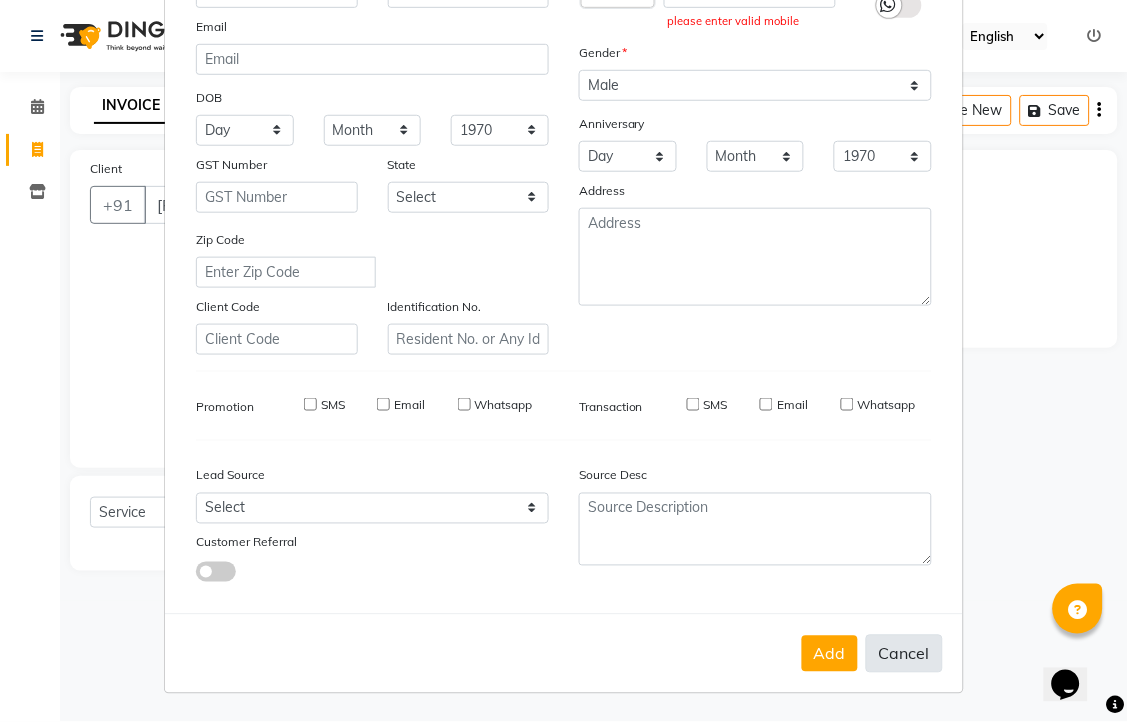 type 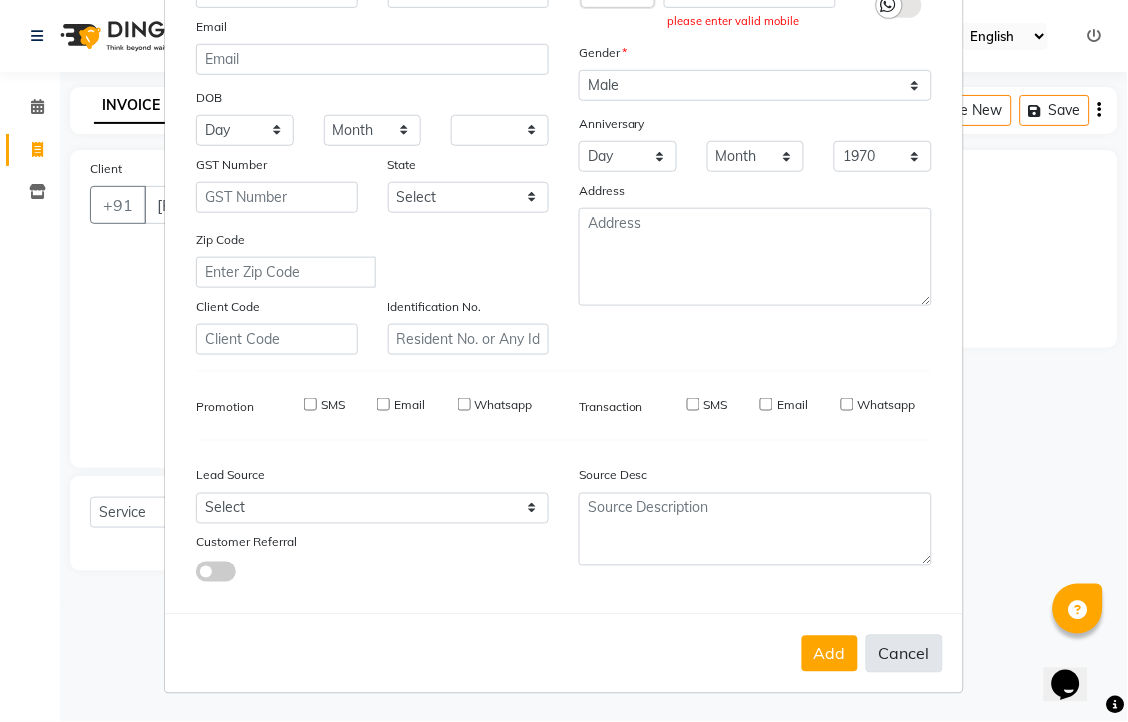 select 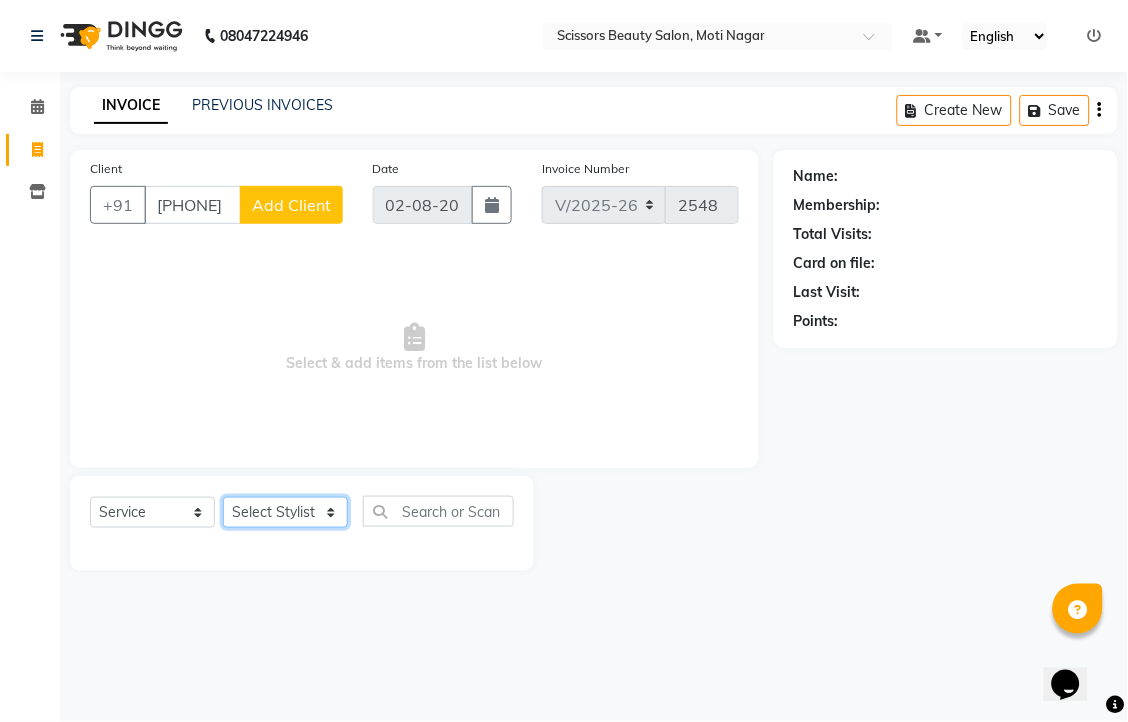 click on "Select Stylist [FIRST] [LAST] [LAST] [LAST]" 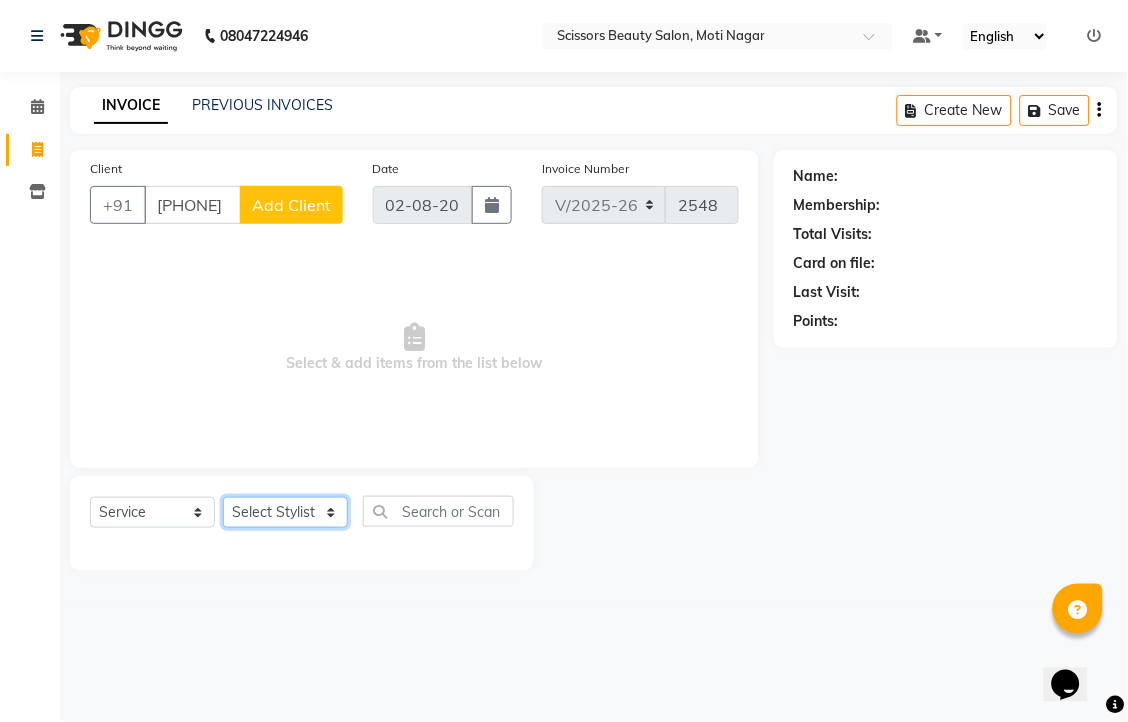 select on "81450" 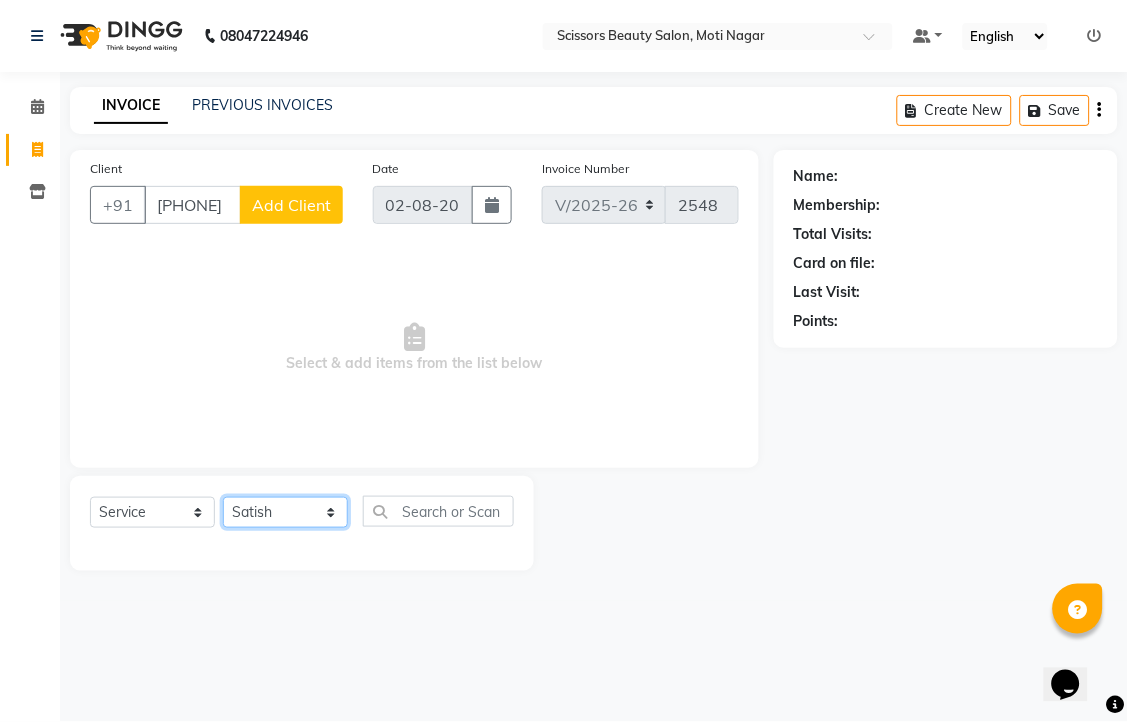 click on "Select Stylist [FIRST] [LAST] [LAST] [LAST]" 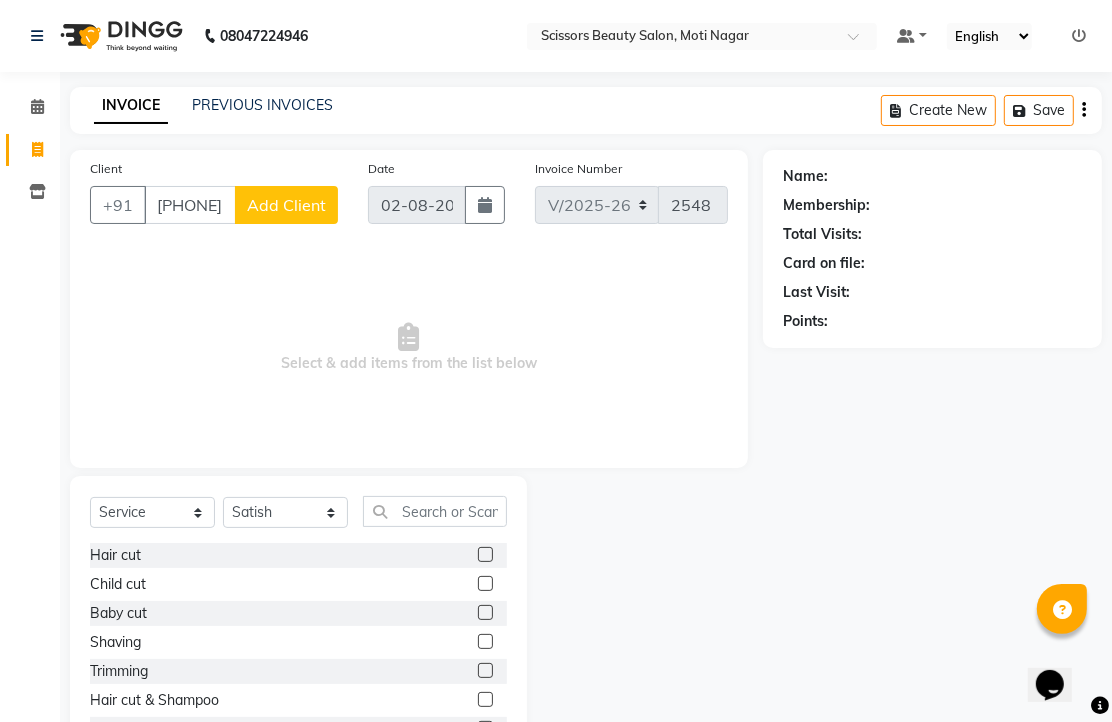 click 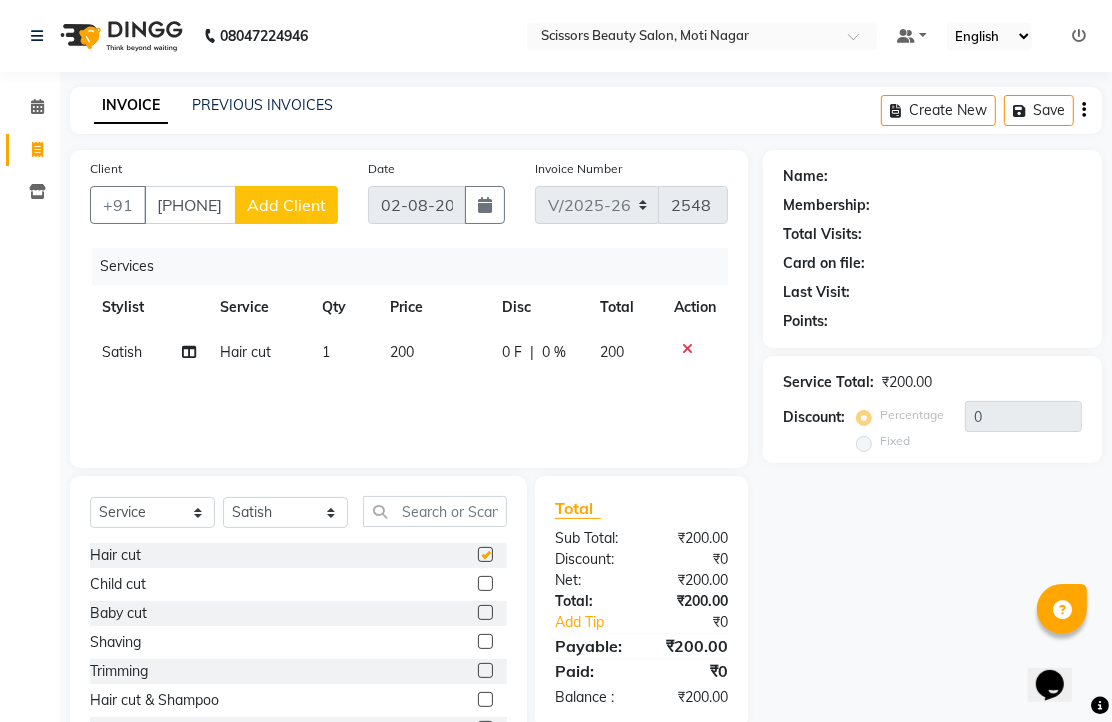 checkbox on "false" 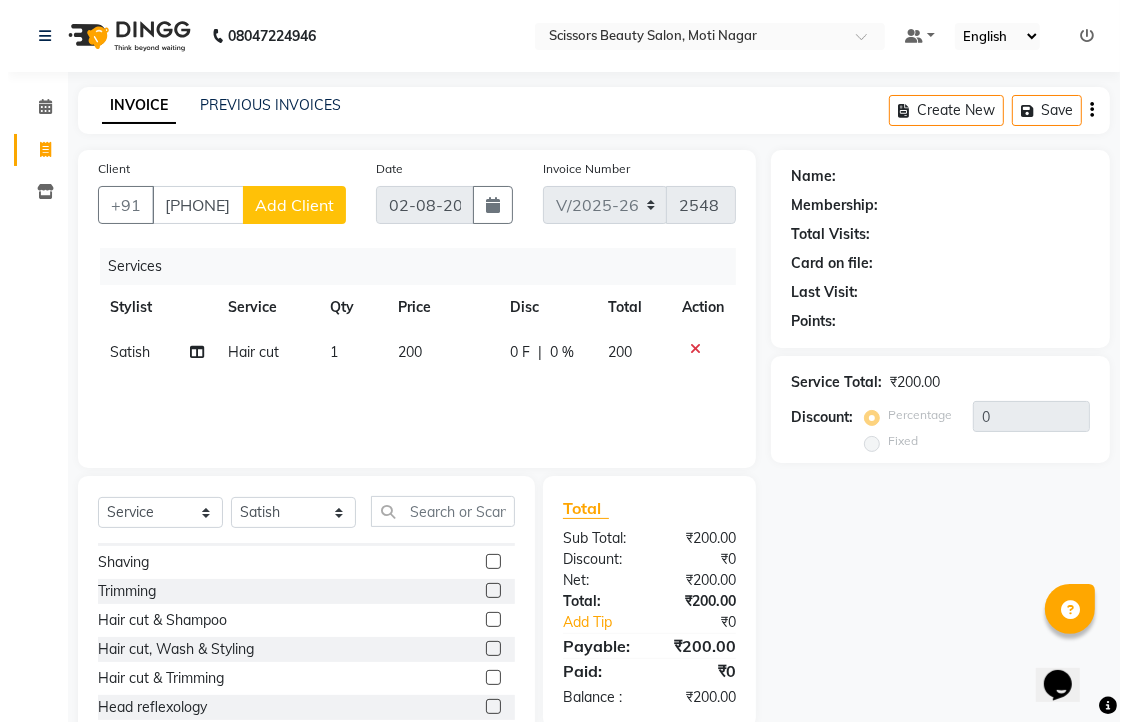 scroll, scrollTop: 444, scrollLeft: 0, axis: vertical 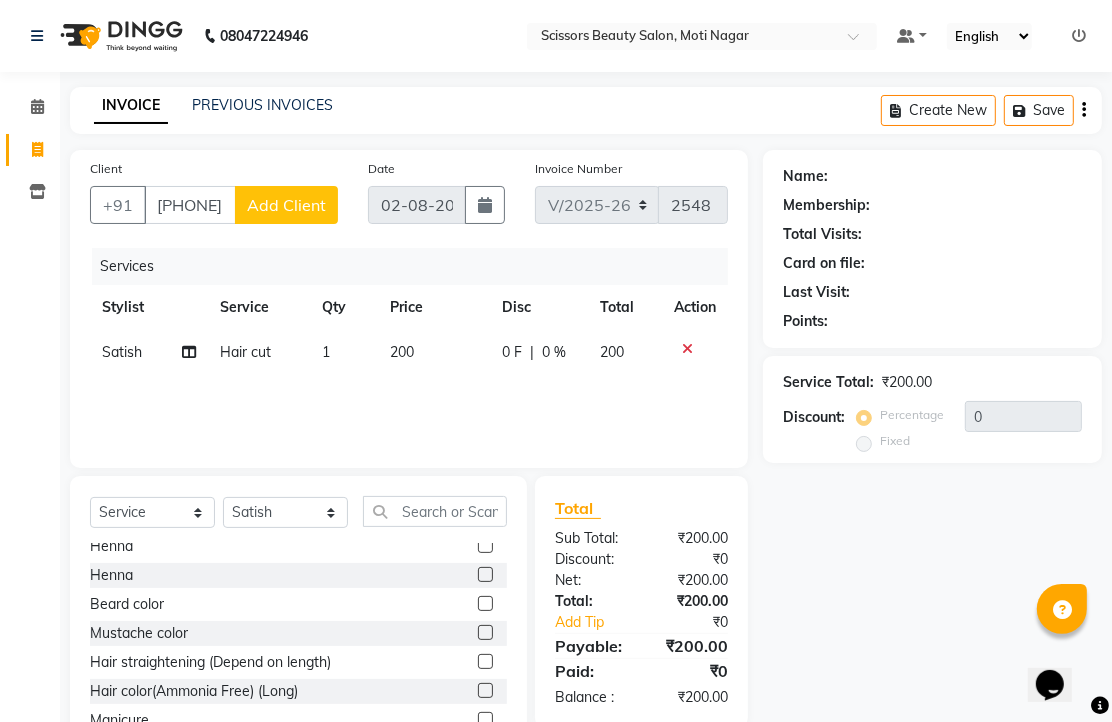 click on "Add Client" 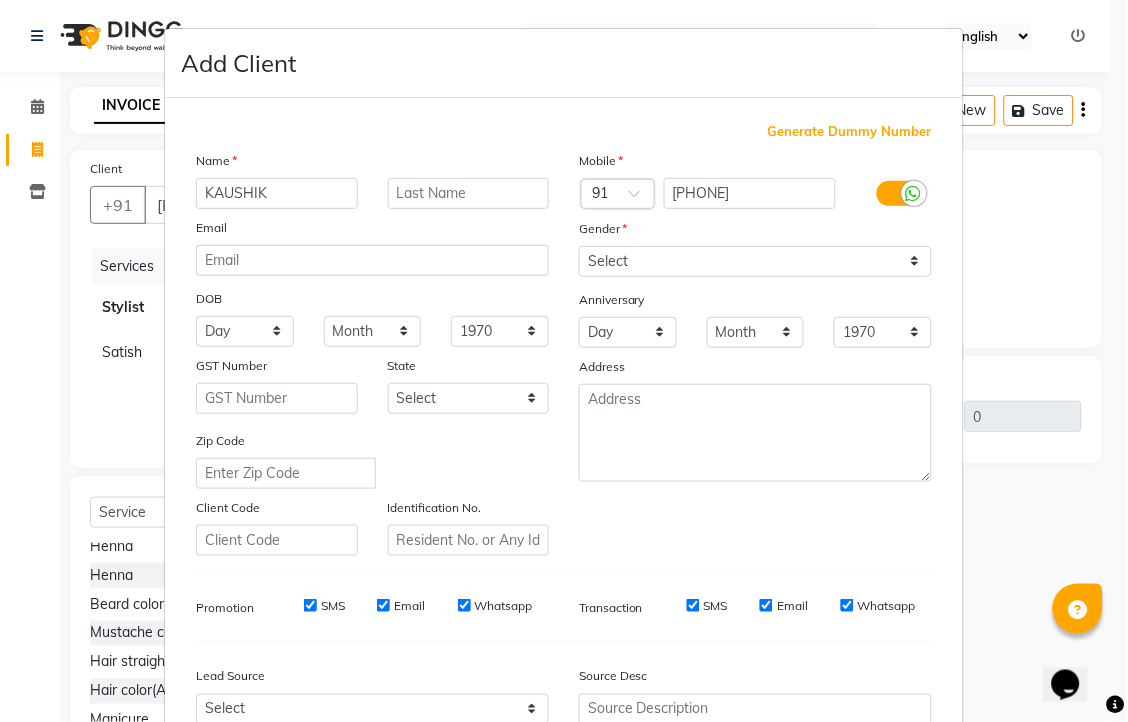 type on "KAUSHIK" 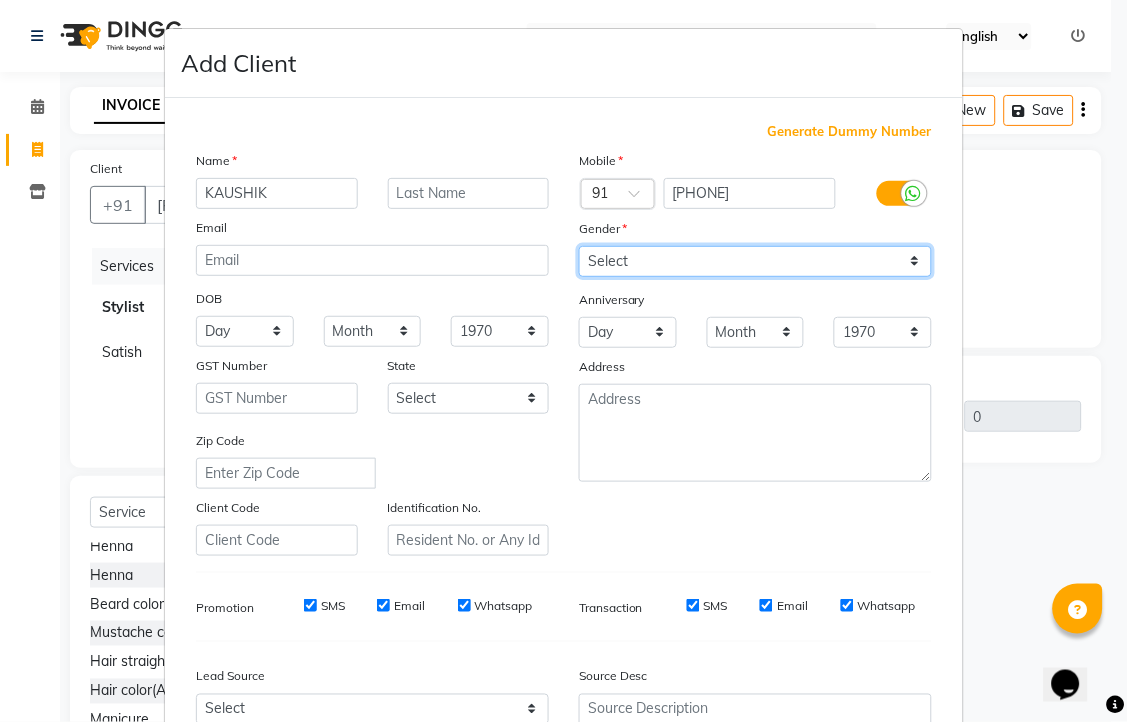 click on "Select Male Female Other Prefer Not To Say" at bounding box center [755, 261] 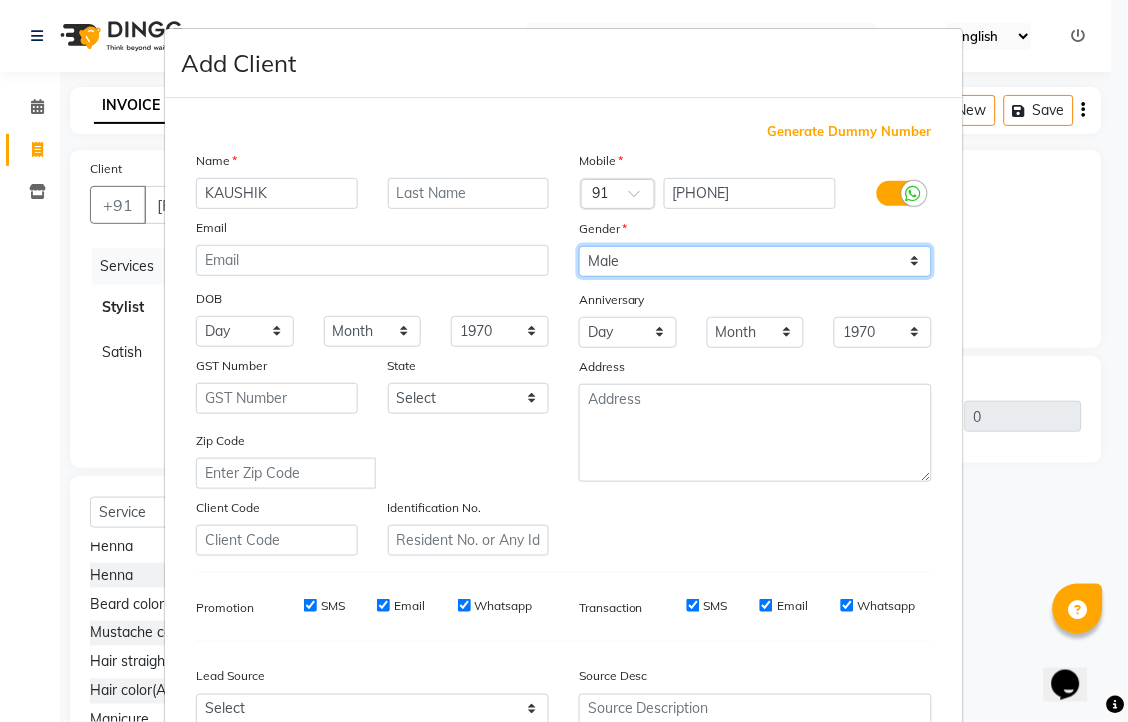 click on "Select Male Female Other Prefer Not To Say" at bounding box center (755, 261) 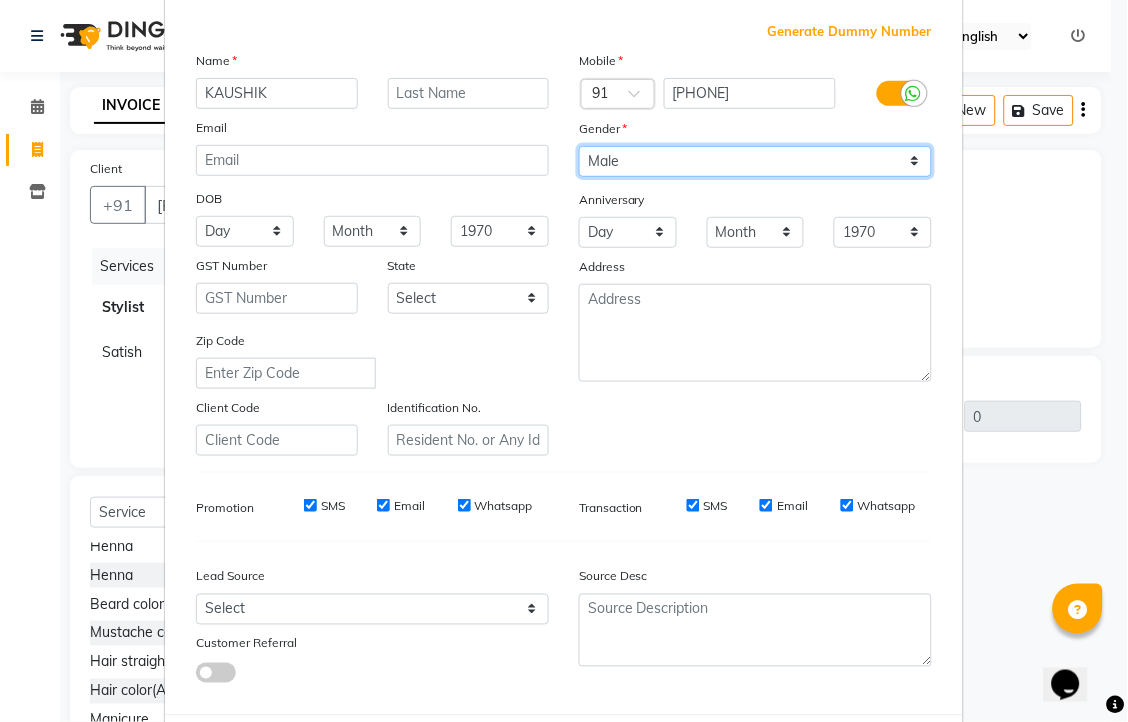 scroll, scrollTop: 380, scrollLeft: 0, axis: vertical 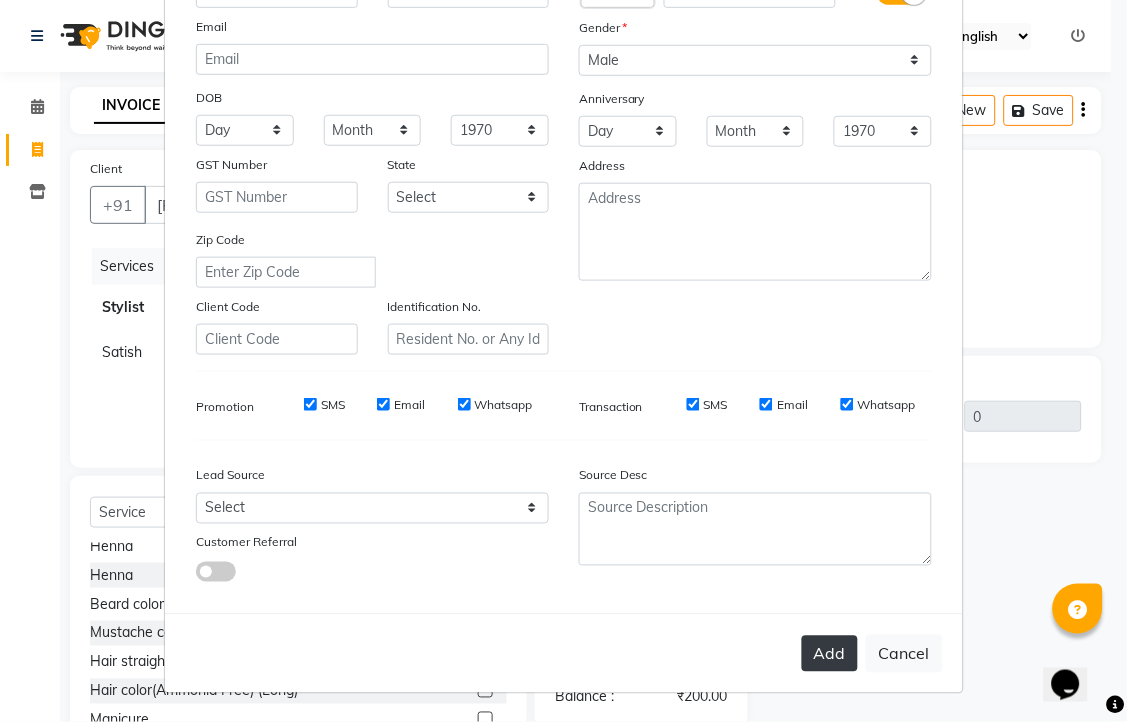 click on "Add" at bounding box center [830, 654] 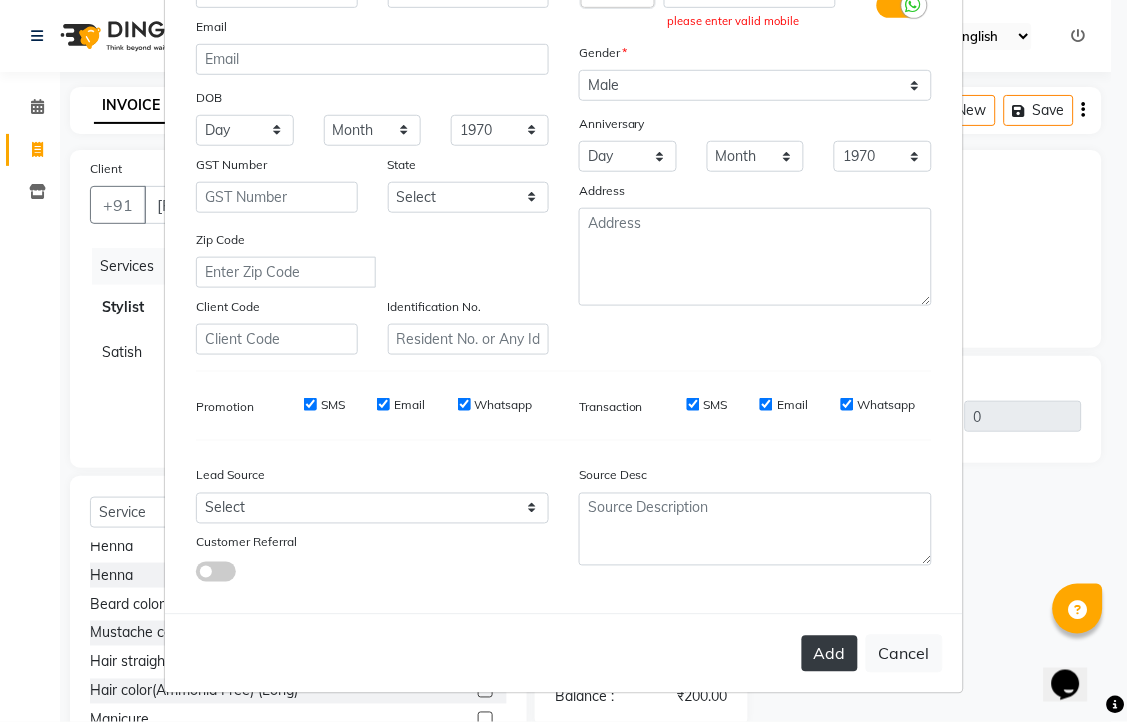 click on "Add" at bounding box center (830, 654) 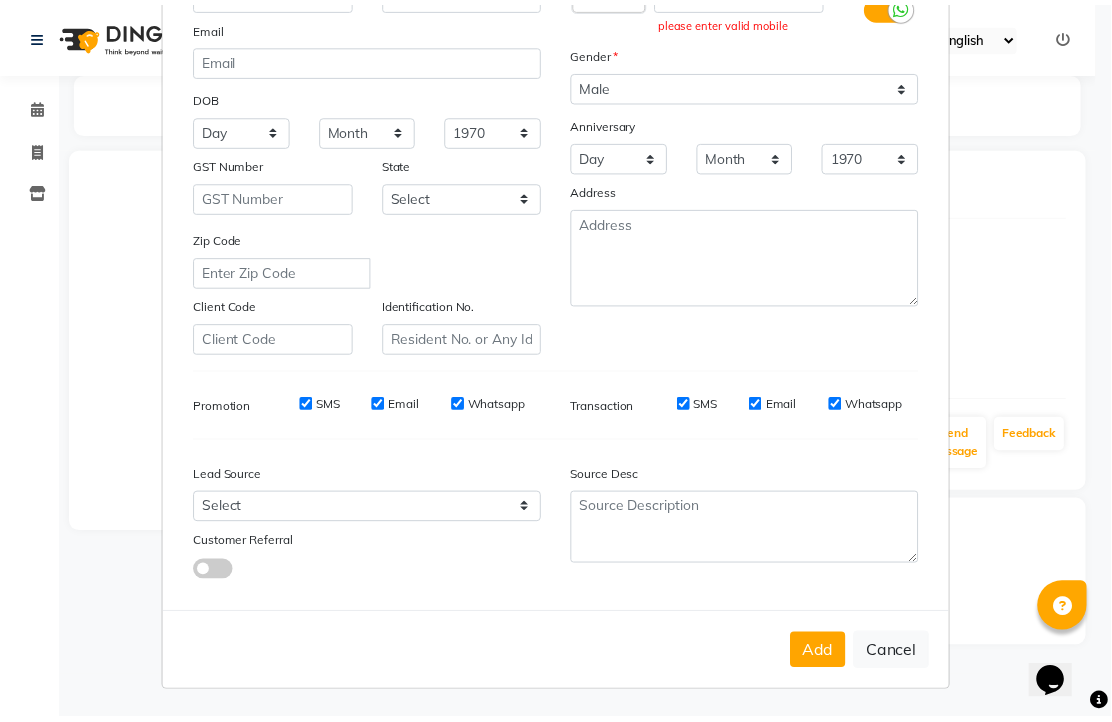 scroll, scrollTop: 0, scrollLeft: 0, axis: both 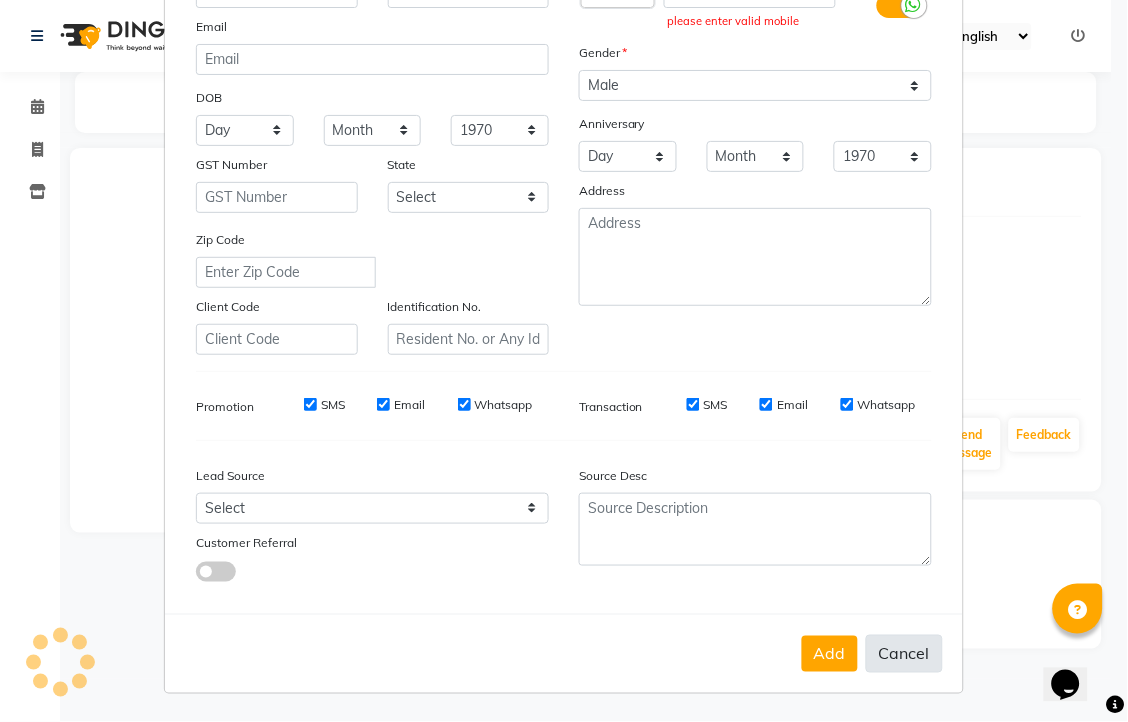 click on "Cancel" at bounding box center (904, 654) 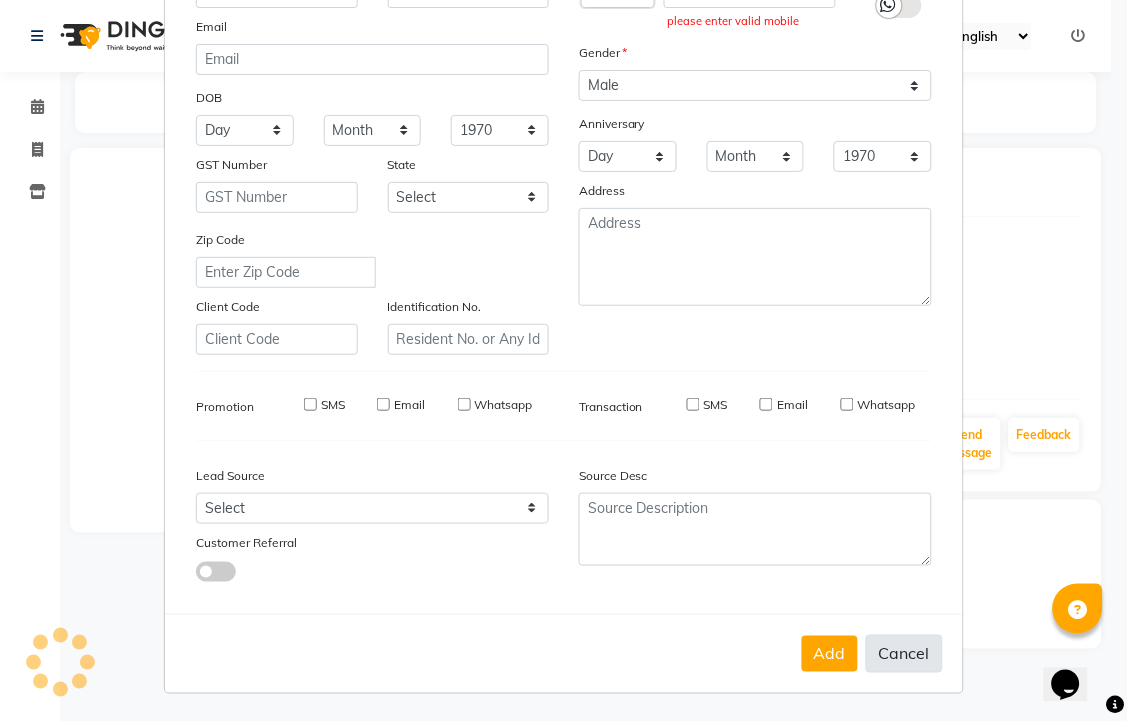 type 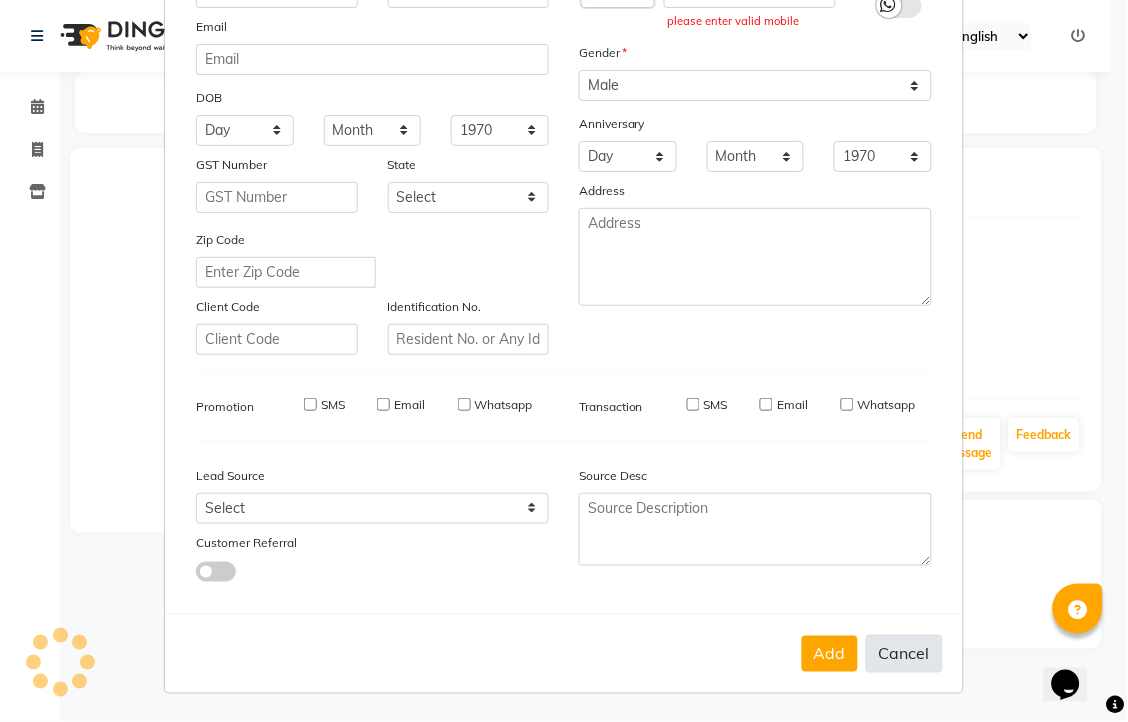 select 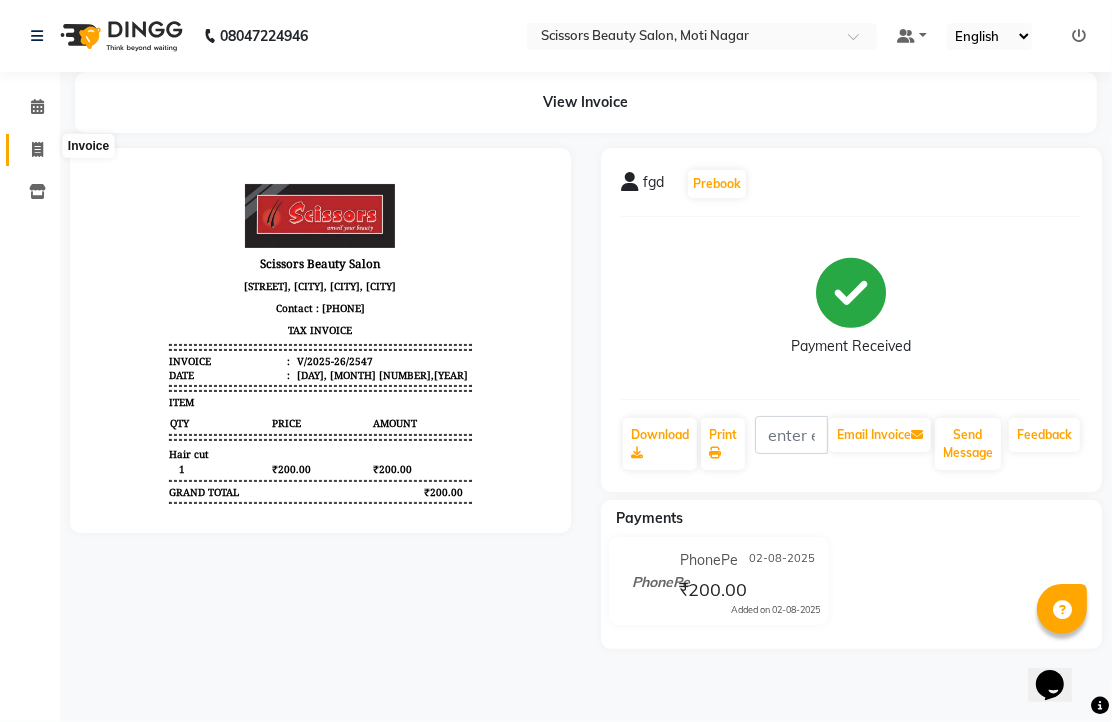 click 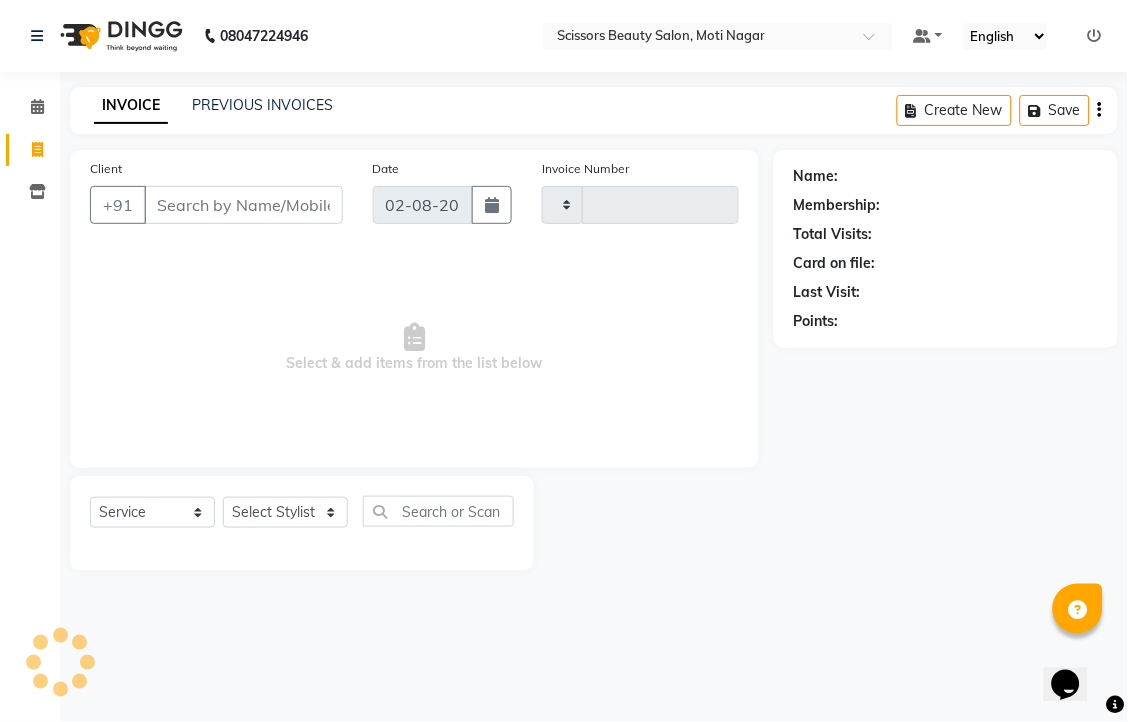 type on "2548" 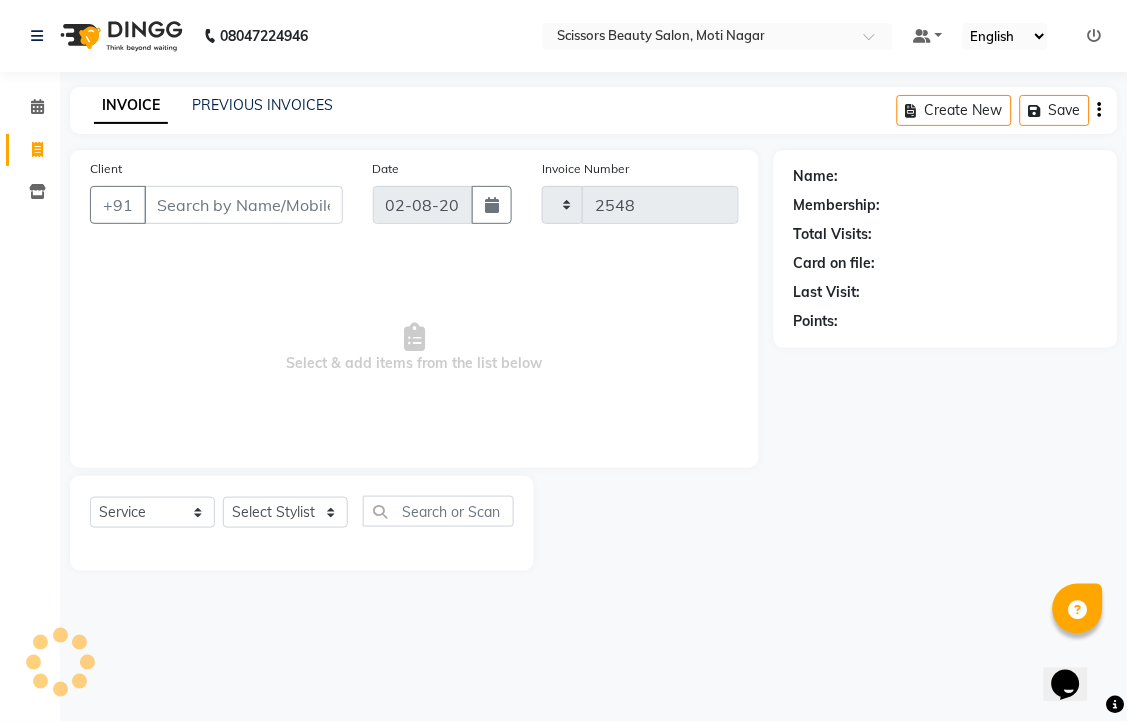 select on "7057" 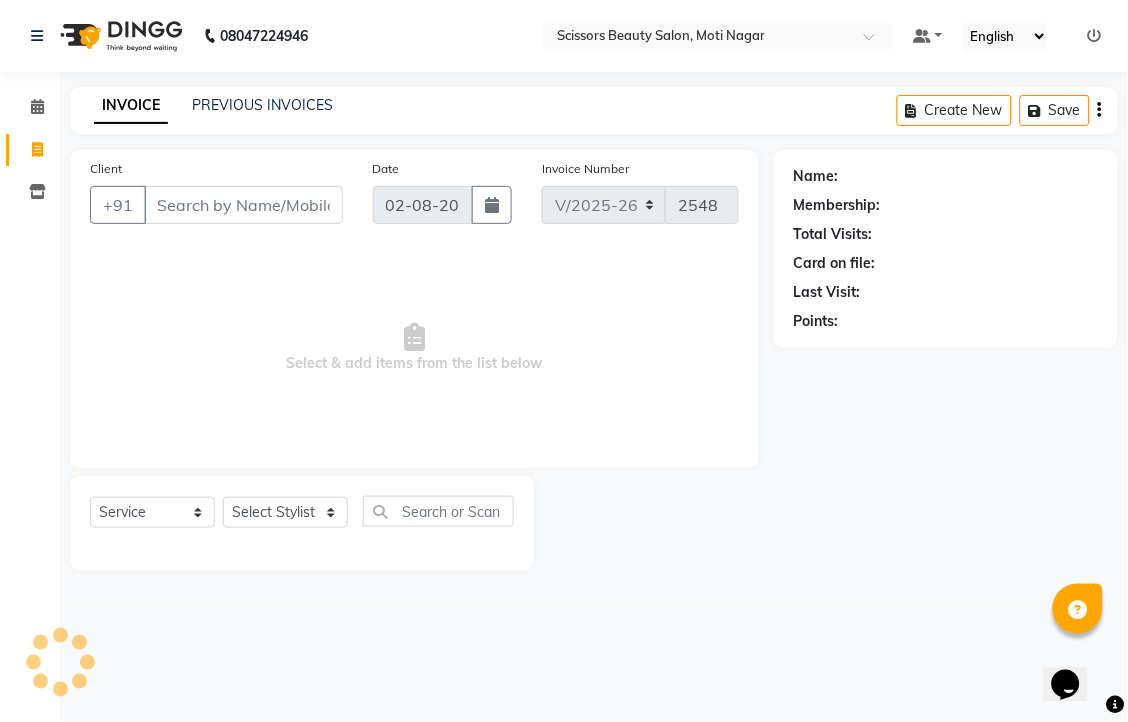 click on "Client" at bounding box center (243, 205) 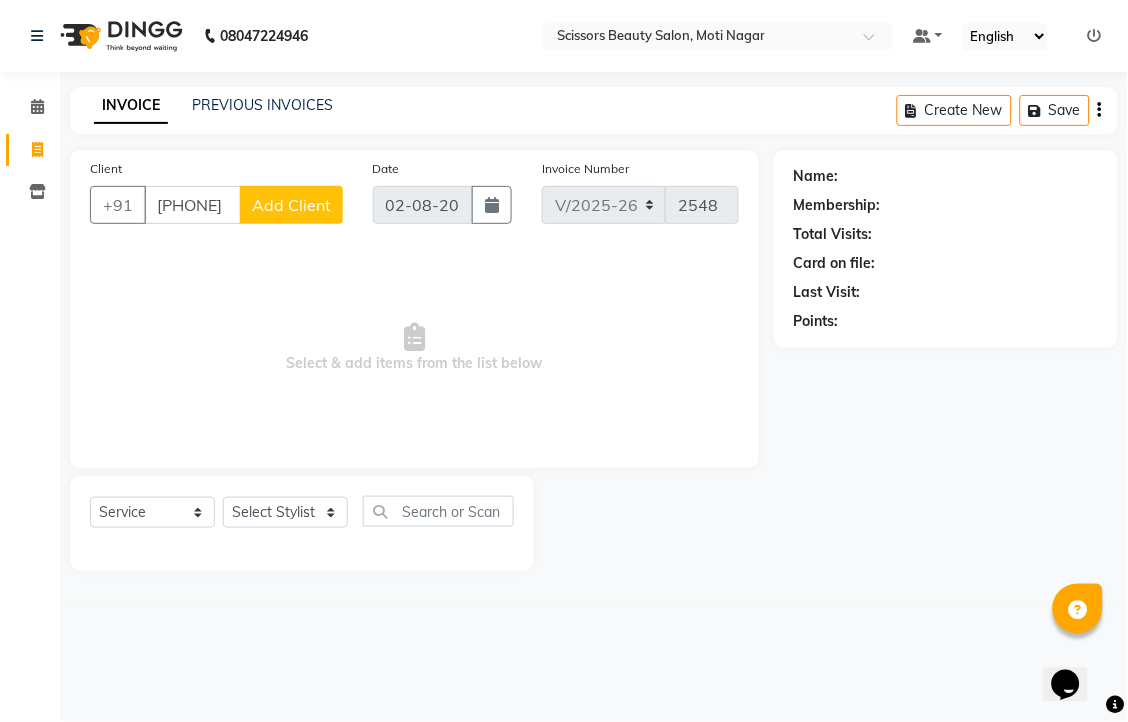 type on "[PHONE]" 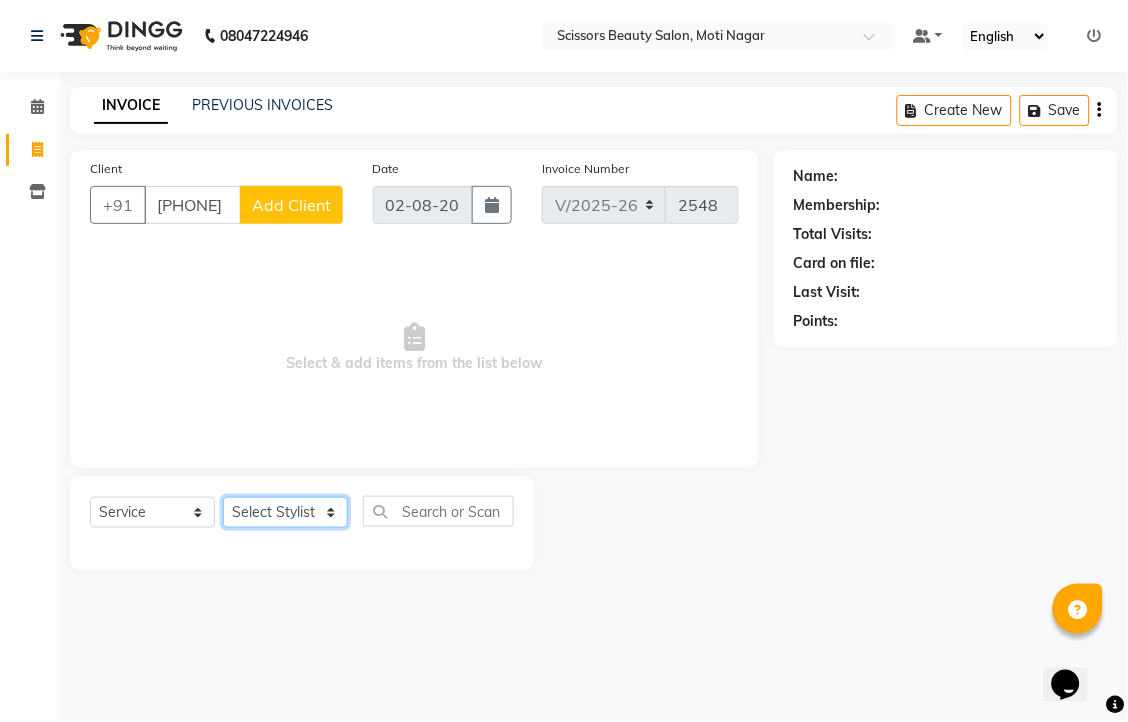 click on "Select Stylist [FIRST] [LAST] [LAST] [LAST]" 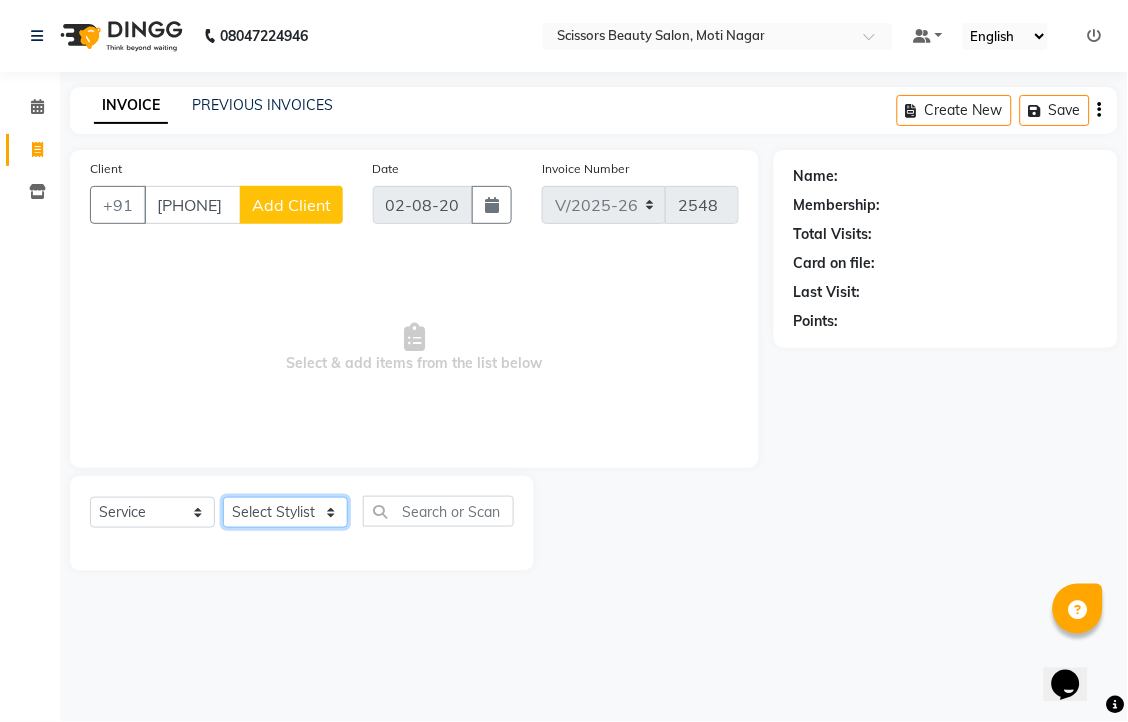 select on "81450" 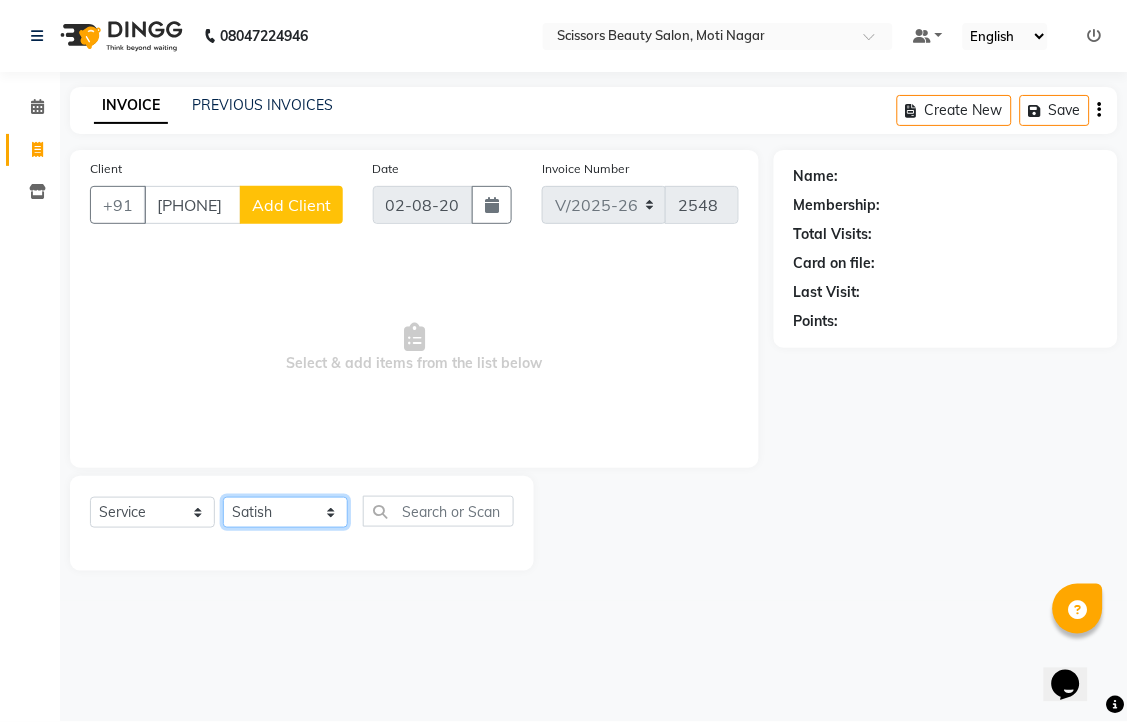 click on "Select Stylist [FIRST] [LAST] [LAST] [LAST]" 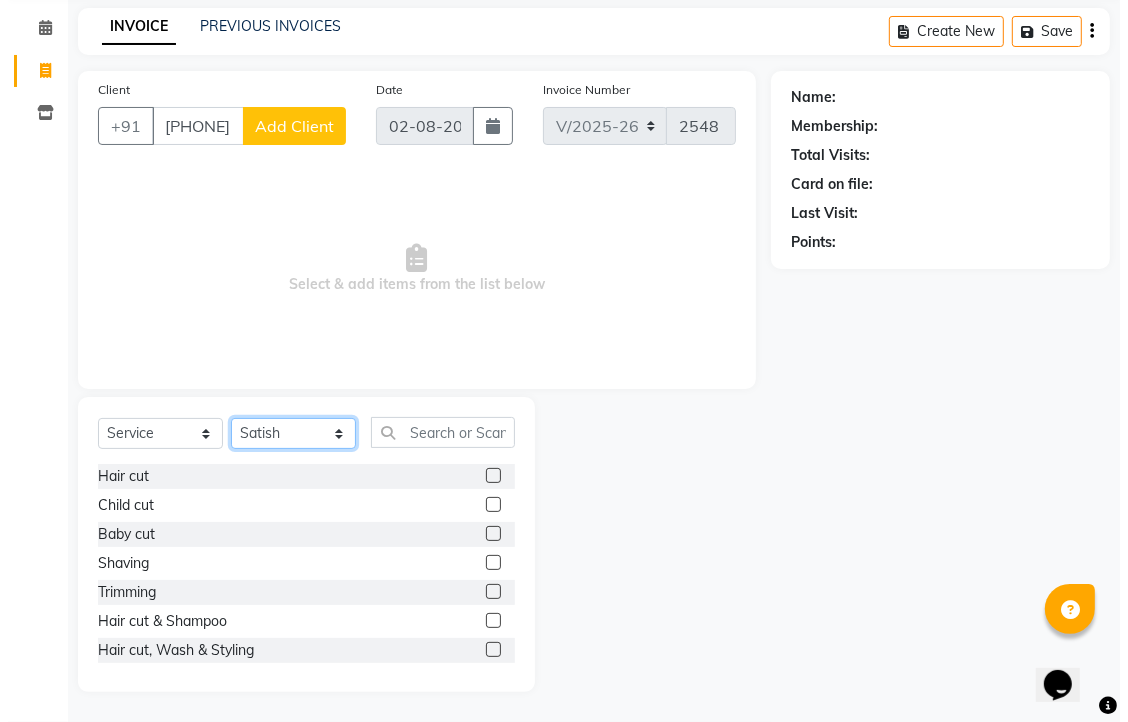scroll, scrollTop: 147, scrollLeft: 0, axis: vertical 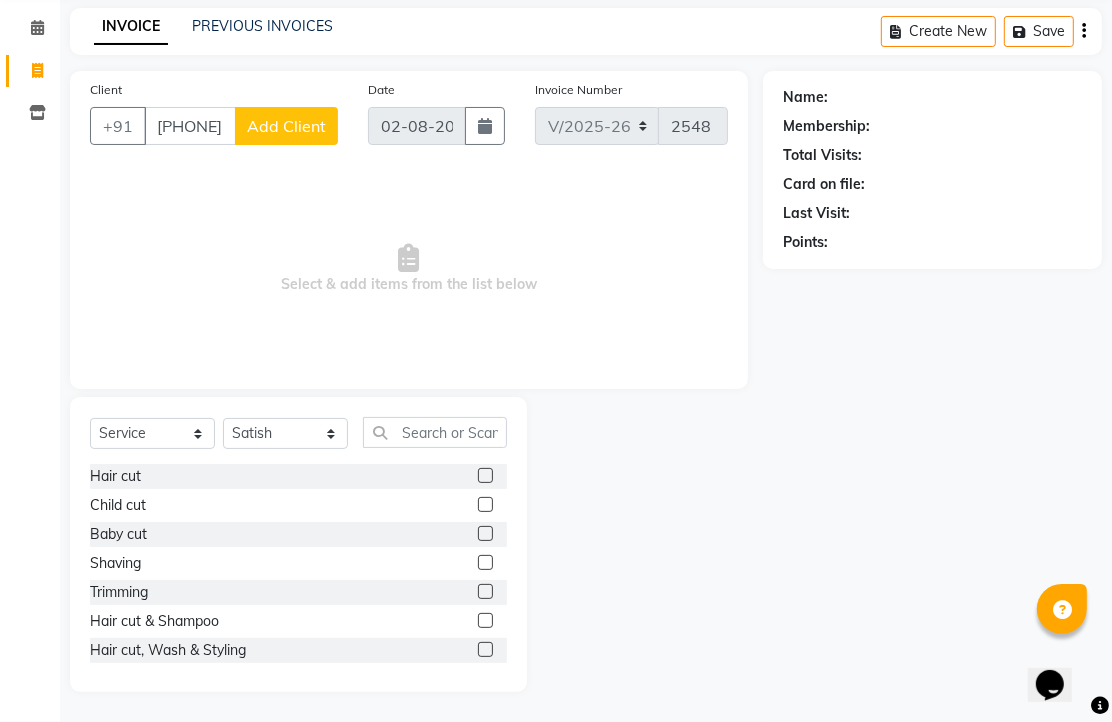 click 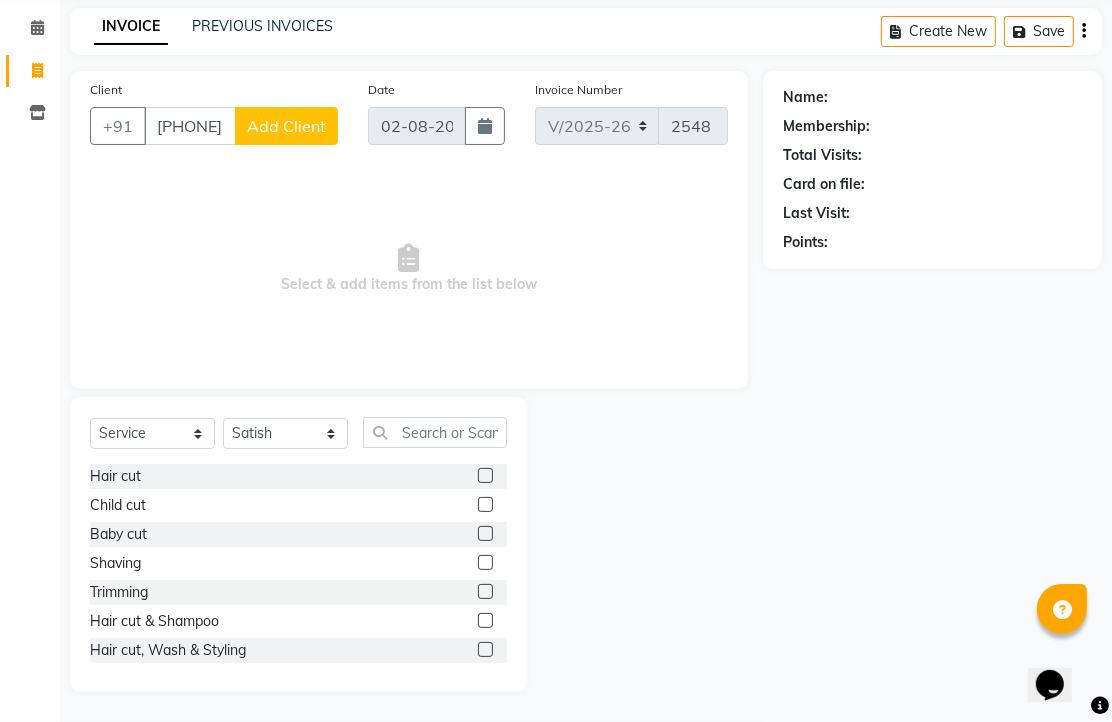 click at bounding box center [484, 476] 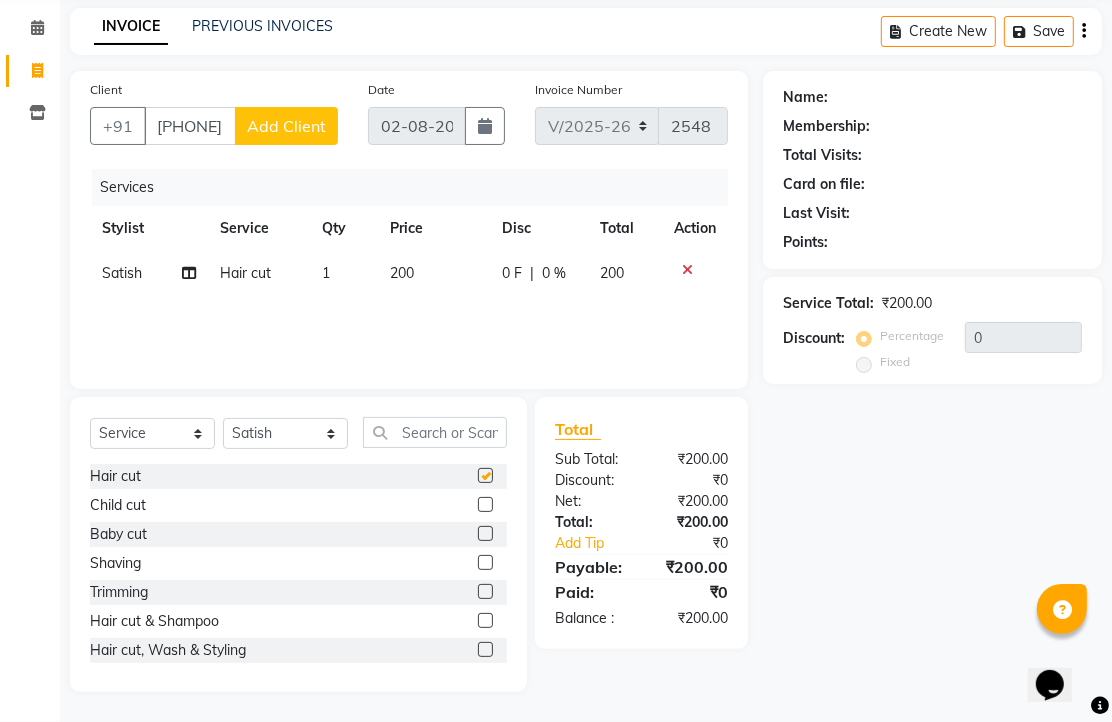 checkbox on "false" 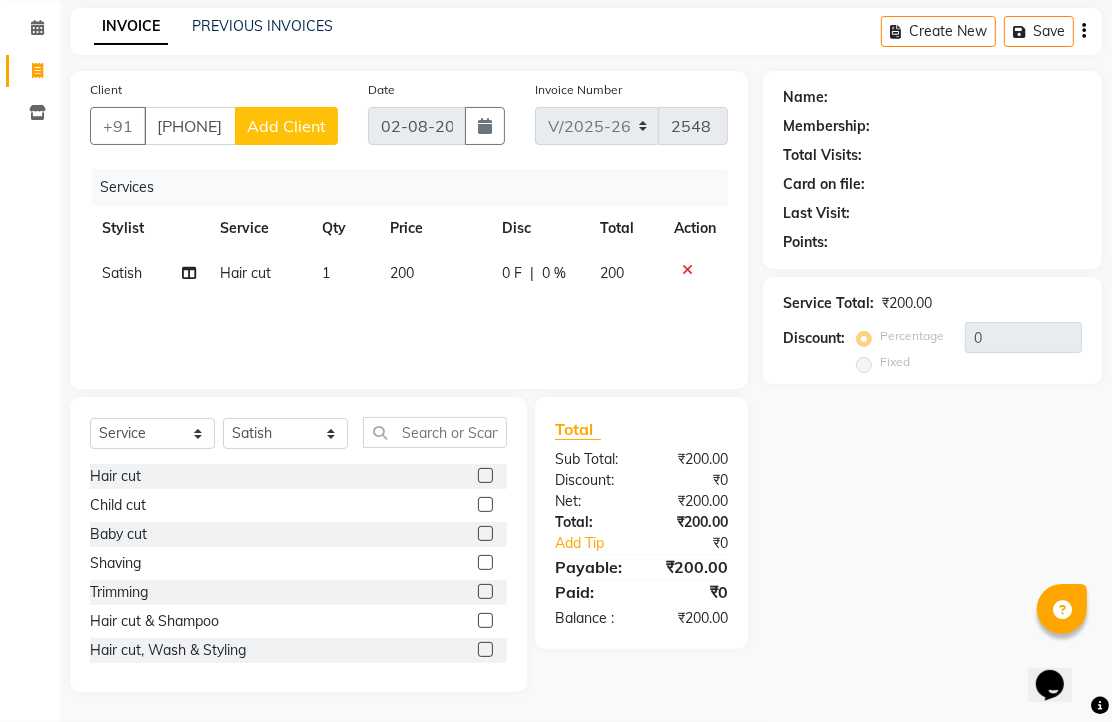 click on "Add Client" 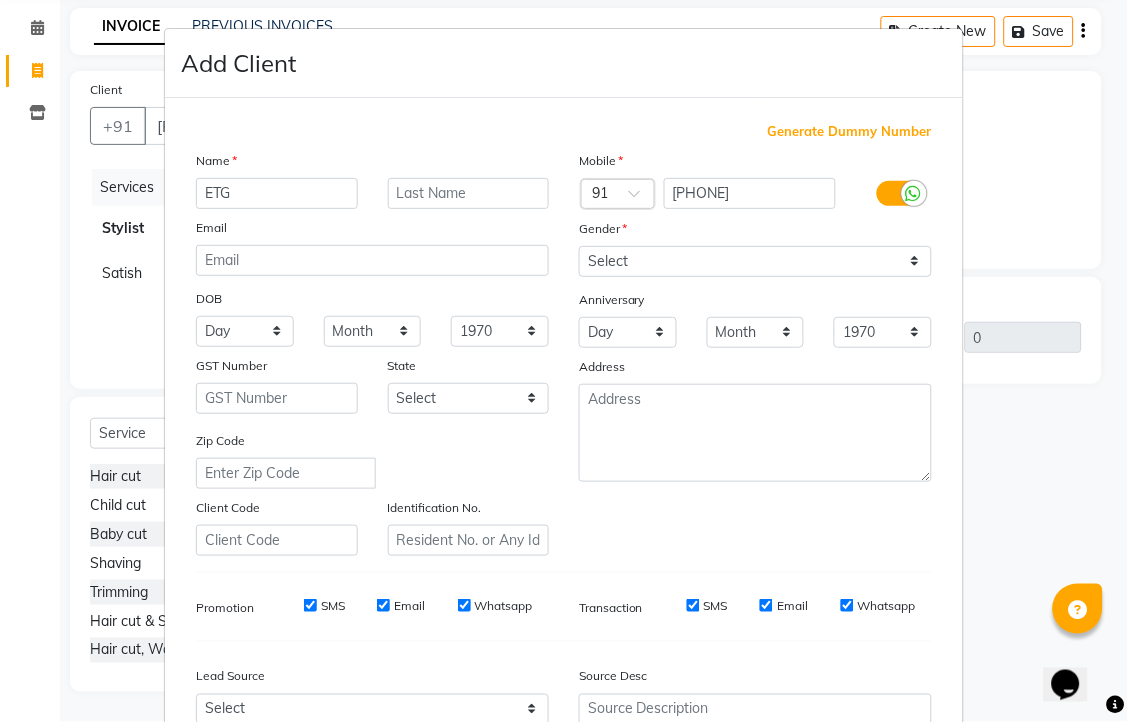 type on "ETG" 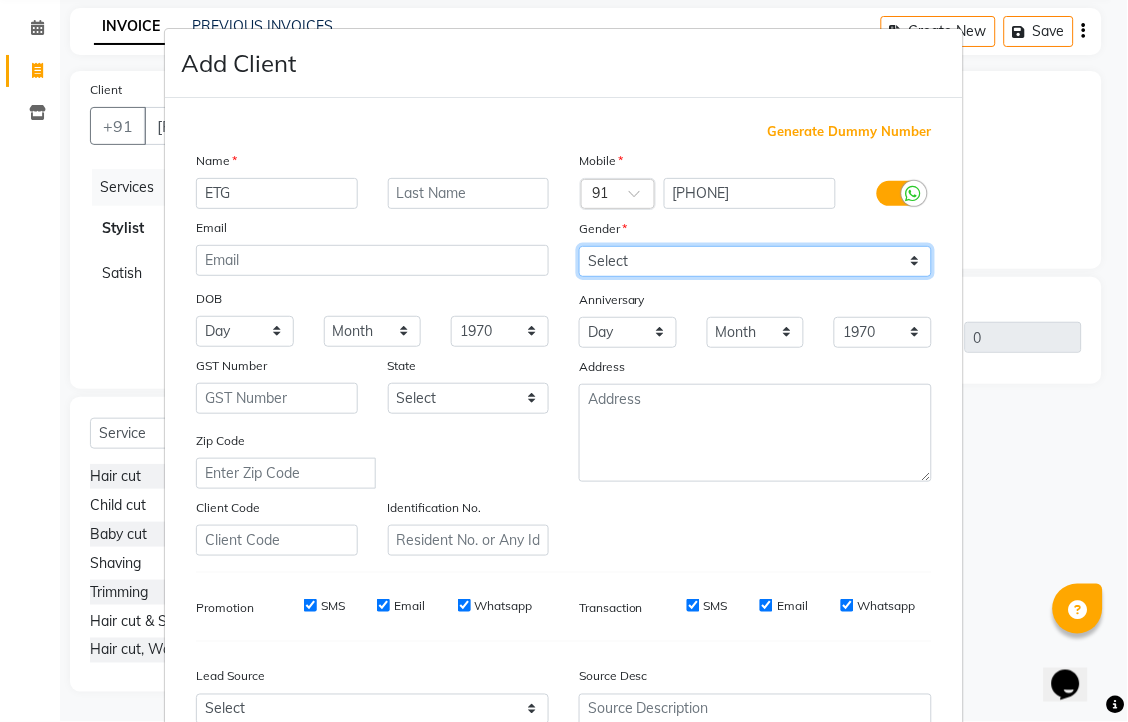 click on "Select Male Female Other Prefer Not To Say" at bounding box center (755, 261) 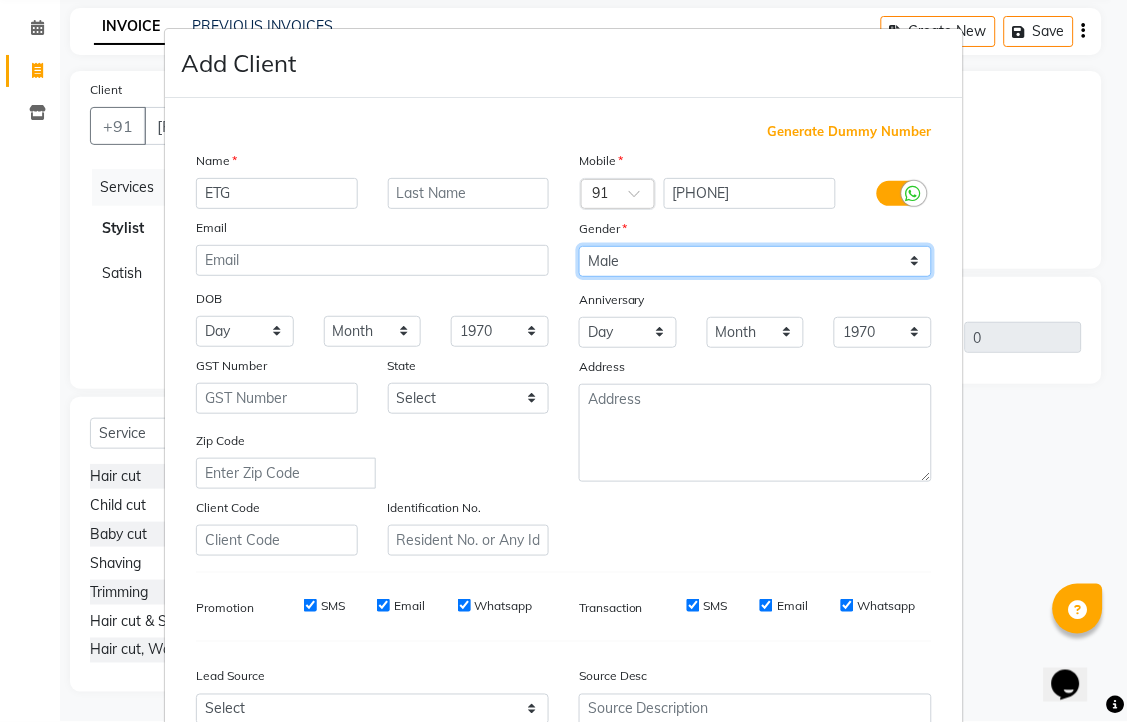 click on "Select Male Female Other Prefer Not To Say" at bounding box center [755, 261] 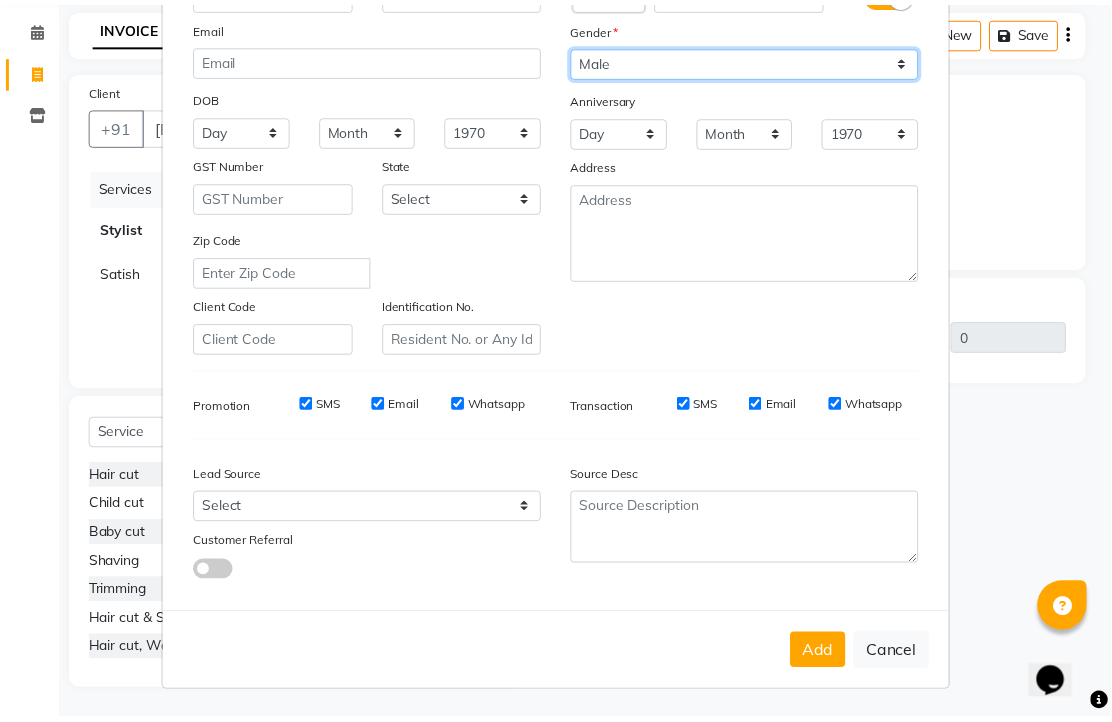 scroll, scrollTop: 380, scrollLeft: 0, axis: vertical 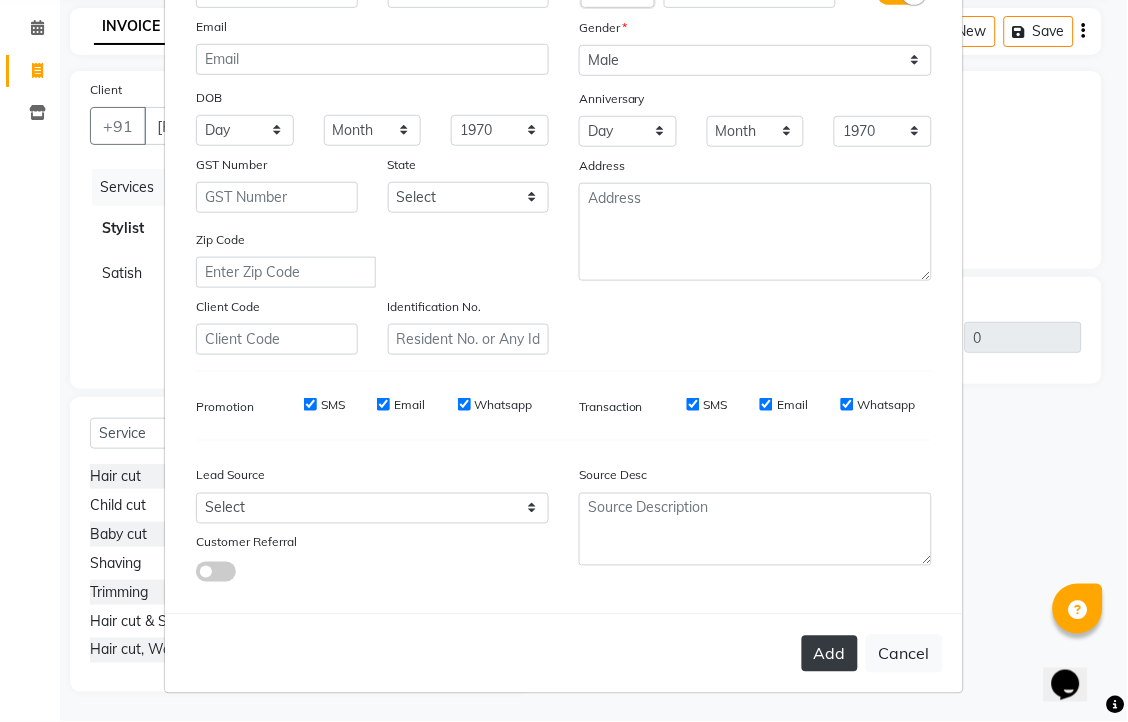 click on "Add" at bounding box center (830, 654) 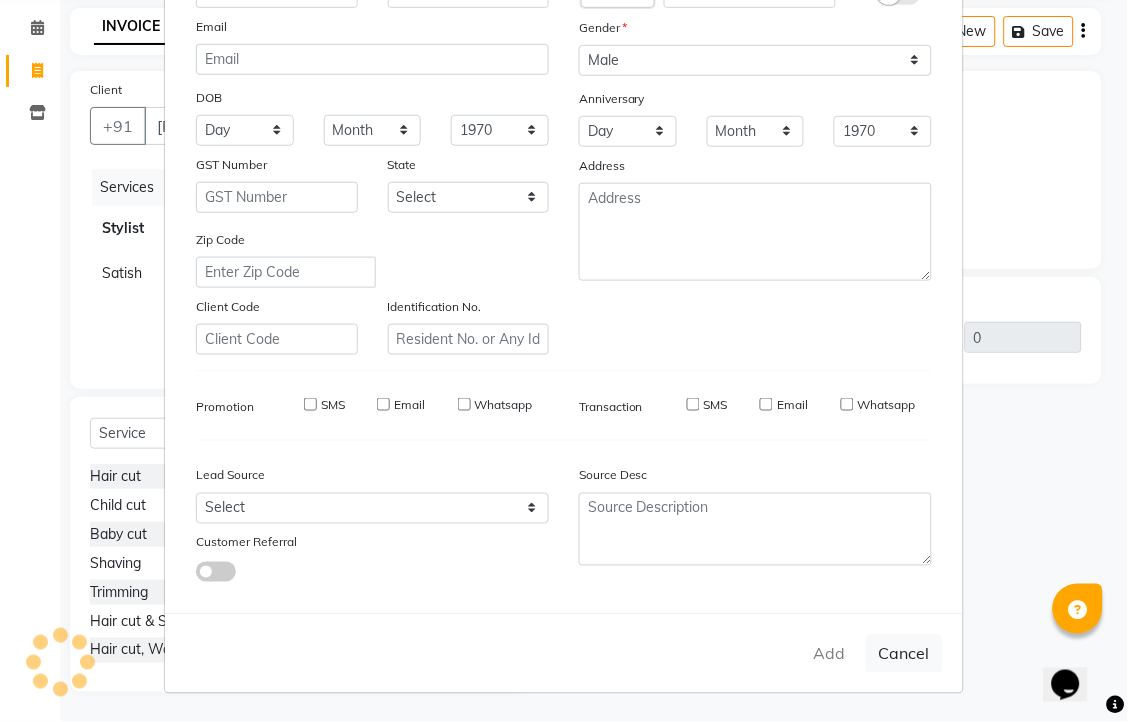 type on "83******10" 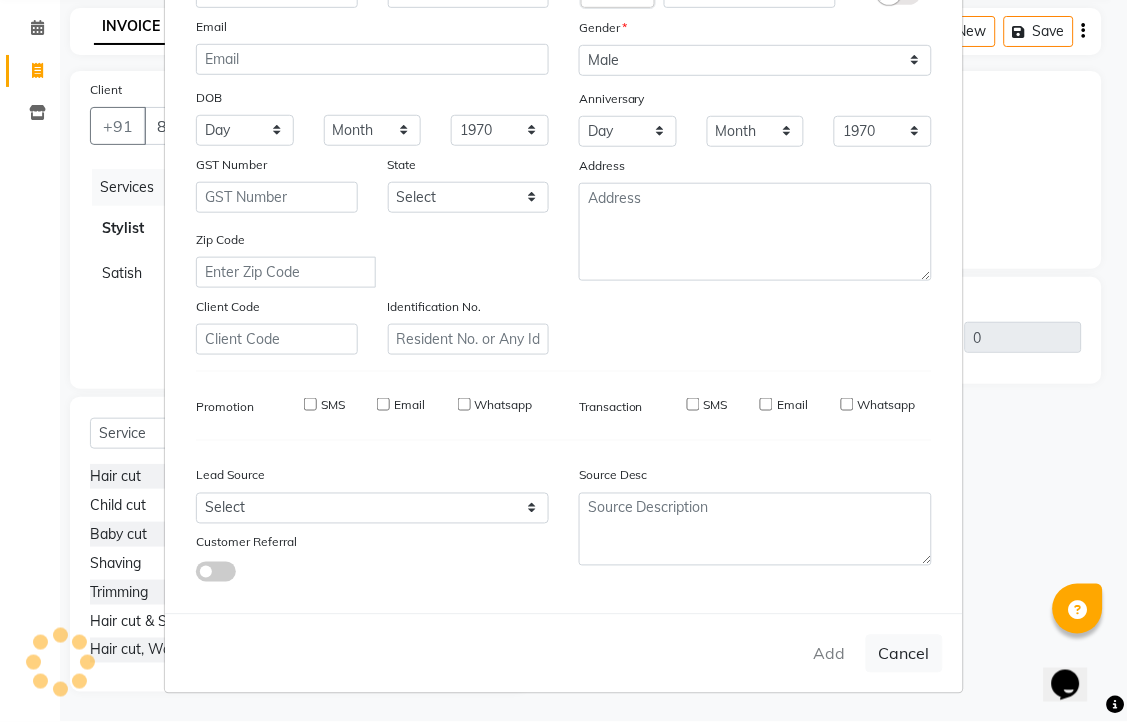 select 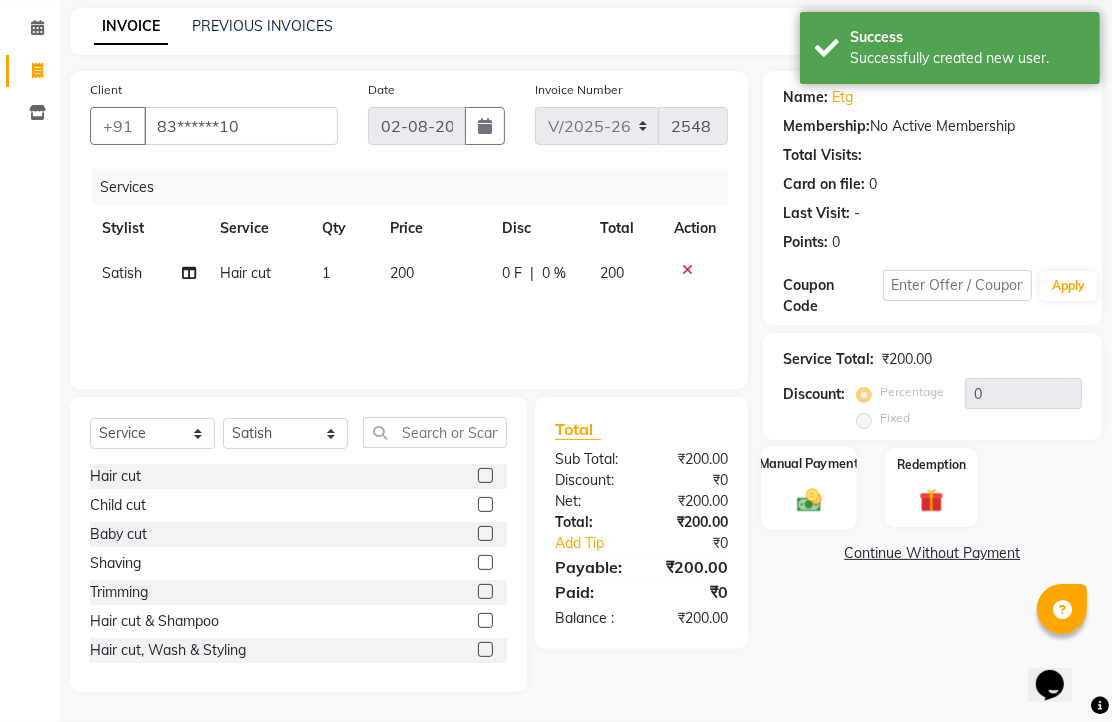 click 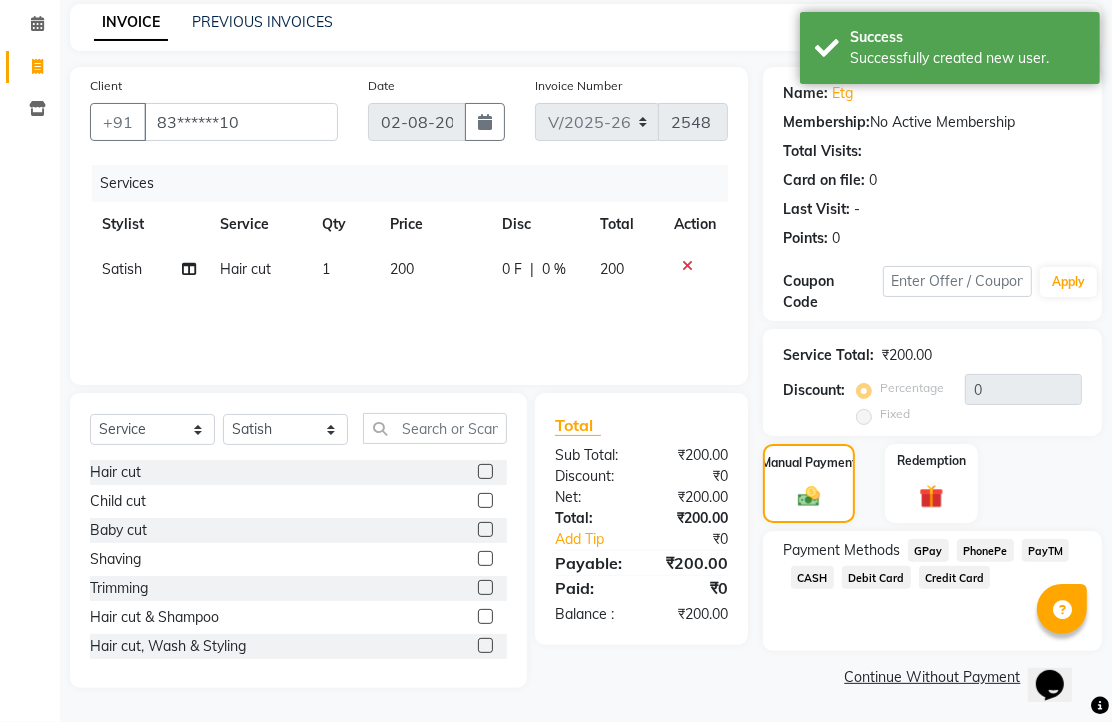 click on "CASH" 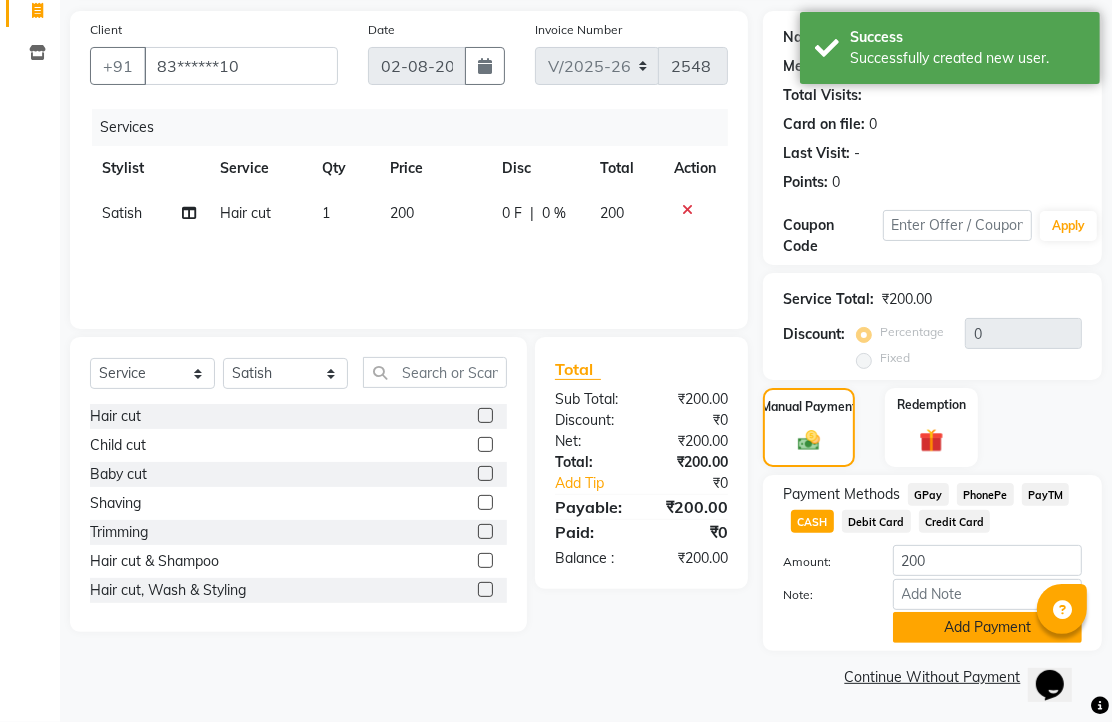 scroll, scrollTop: 248, scrollLeft: 0, axis: vertical 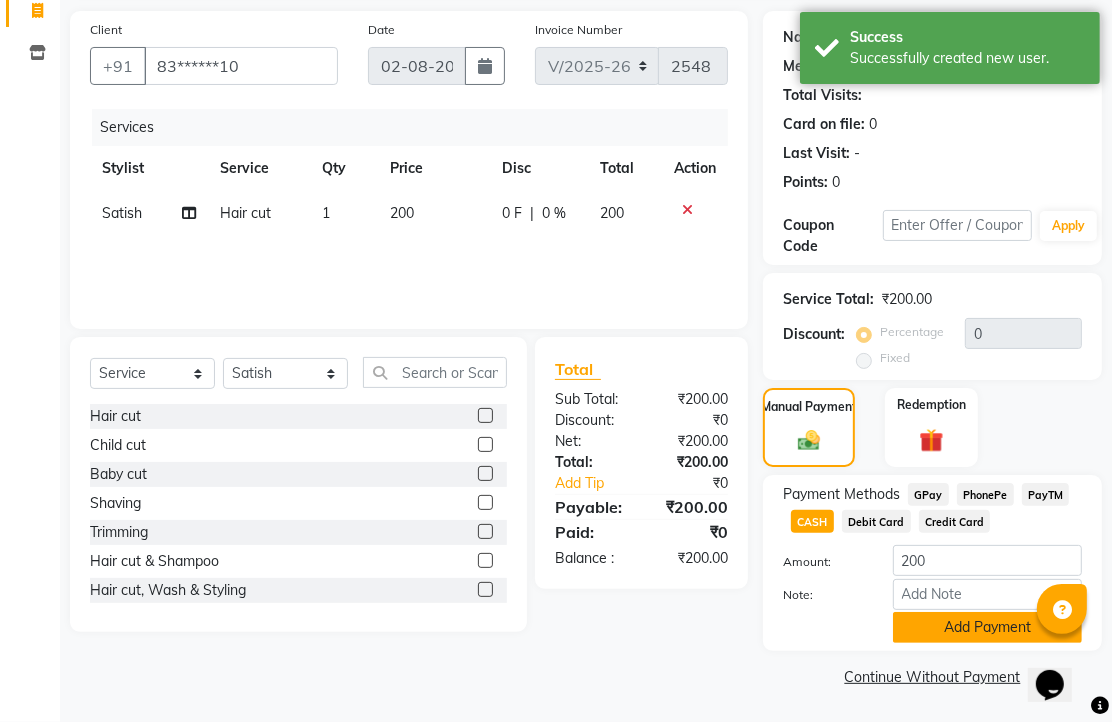 click on "Add Payment" 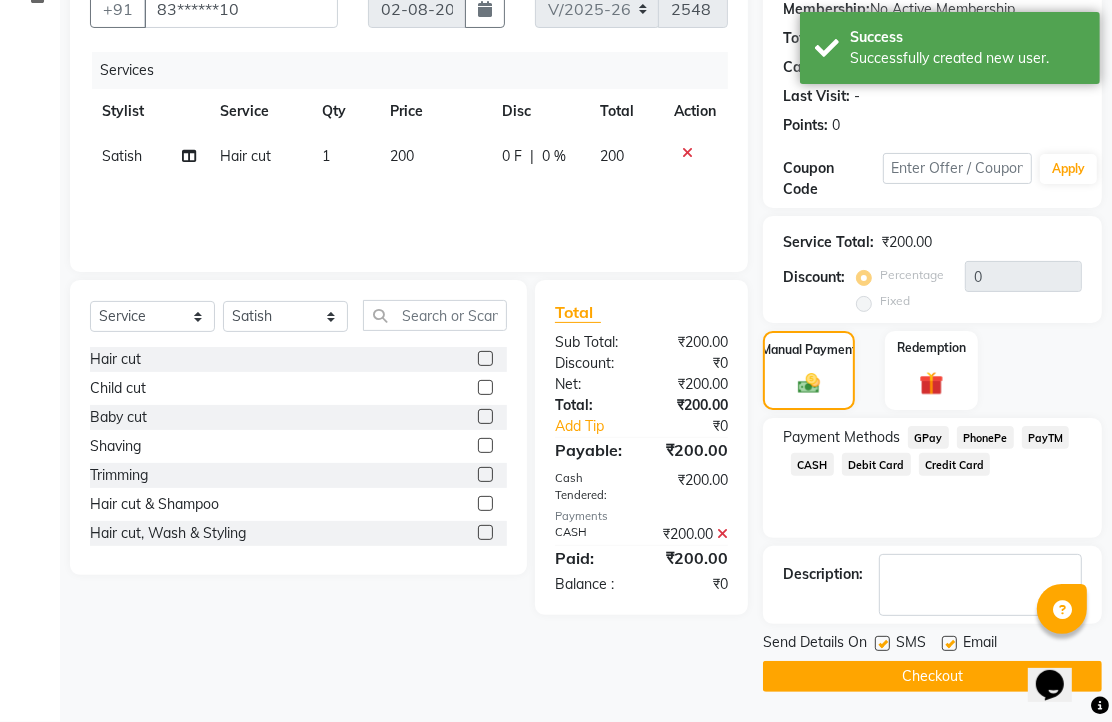 scroll, scrollTop: 304, scrollLeft: 0, axis: vertical 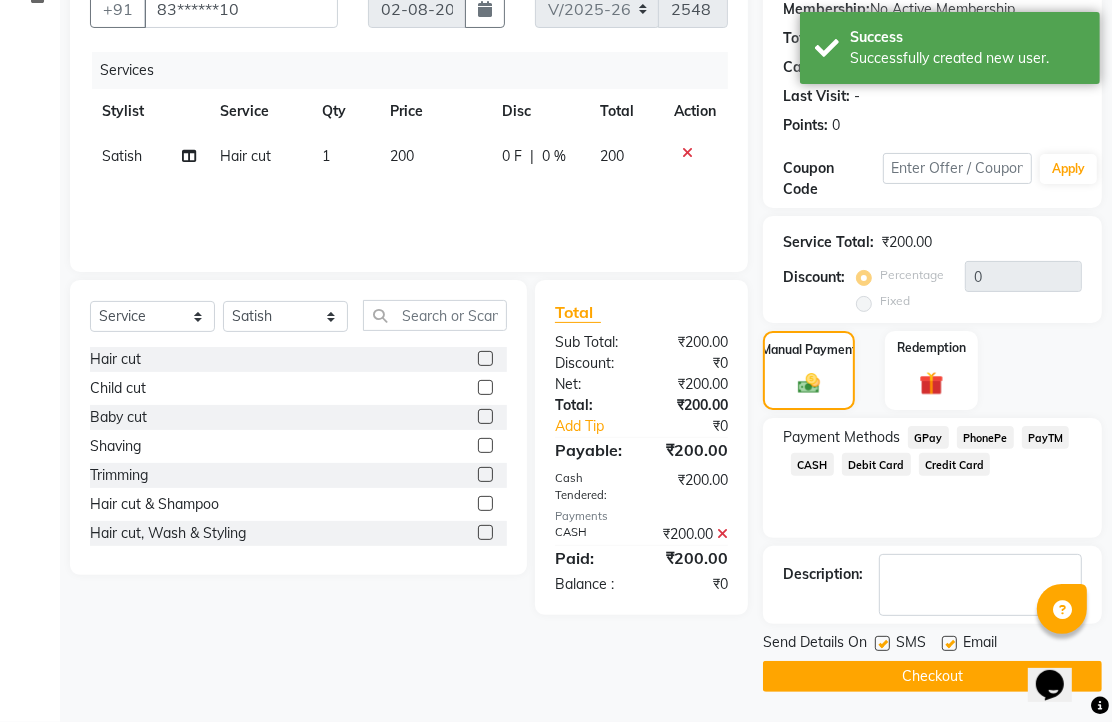 click 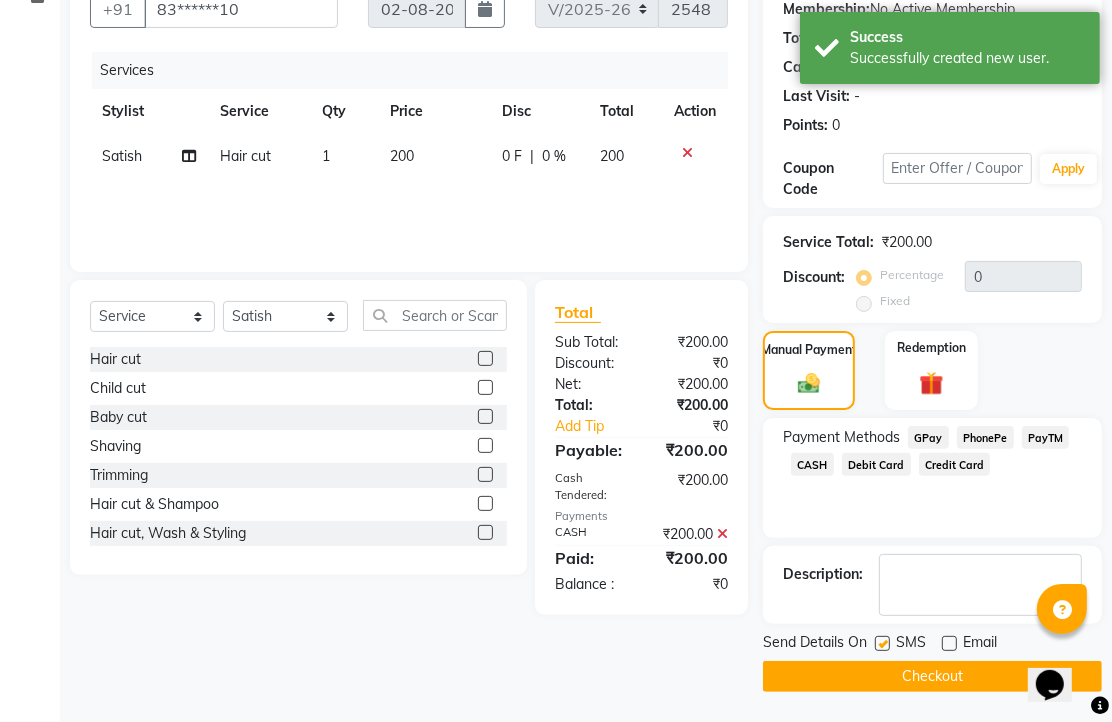 click on "Checkout" 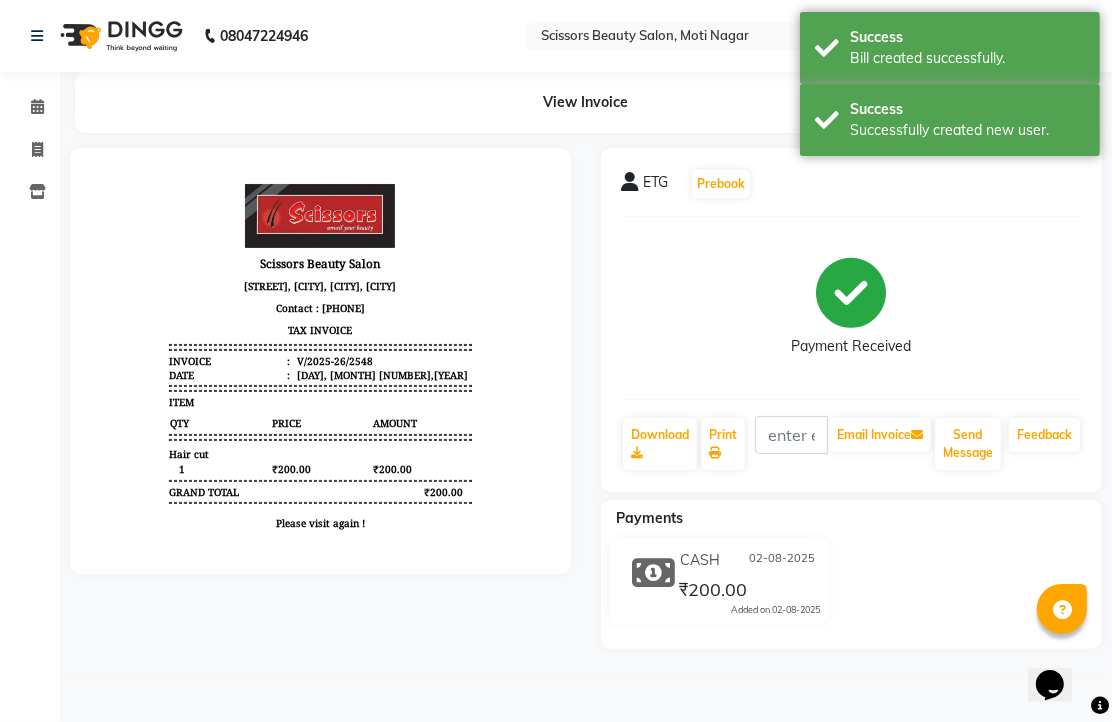 scroll, scrollTop: 0, scrollLeft: 0, axis: both 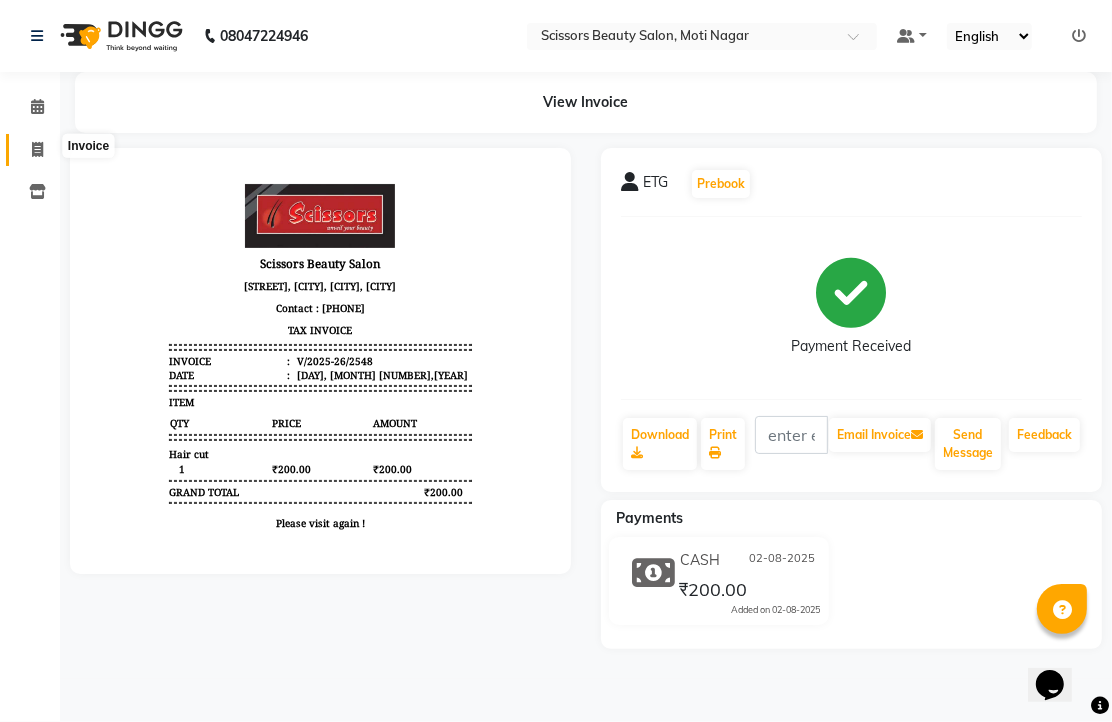 click 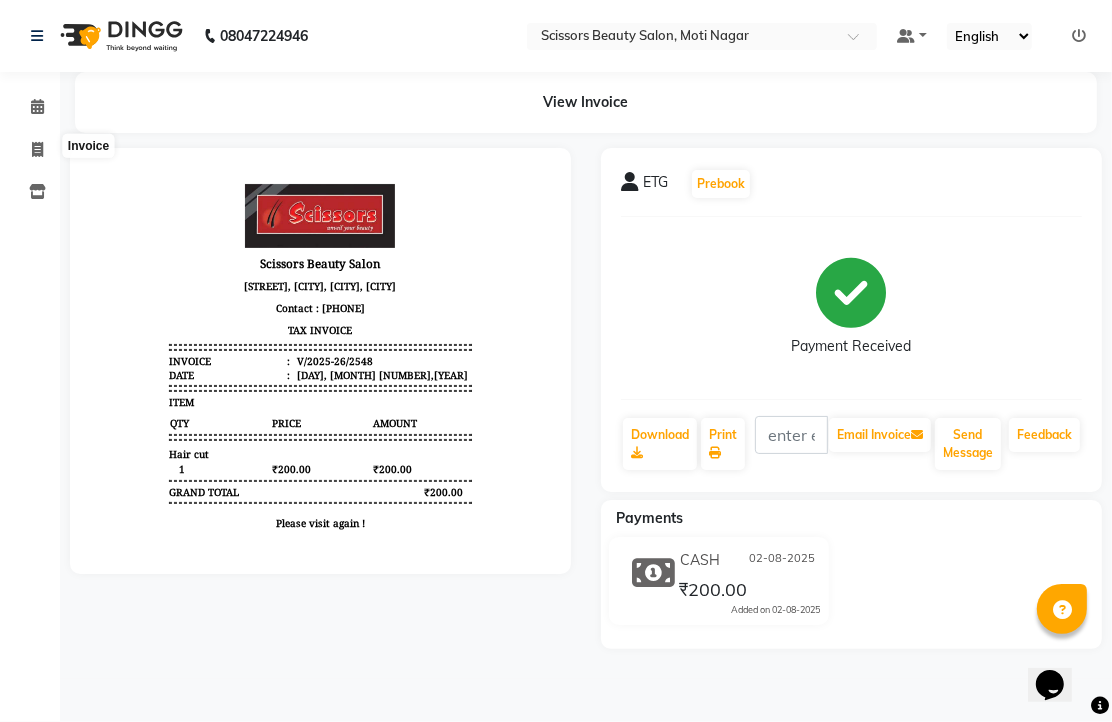 select on "service" 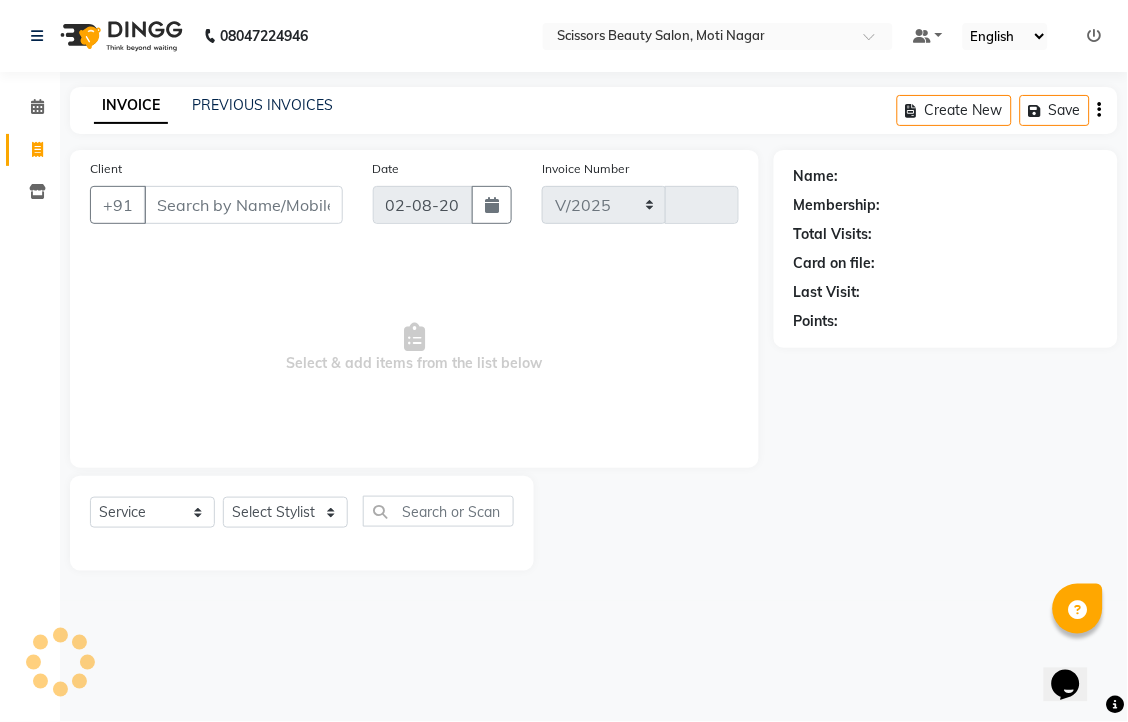 select on "7057" 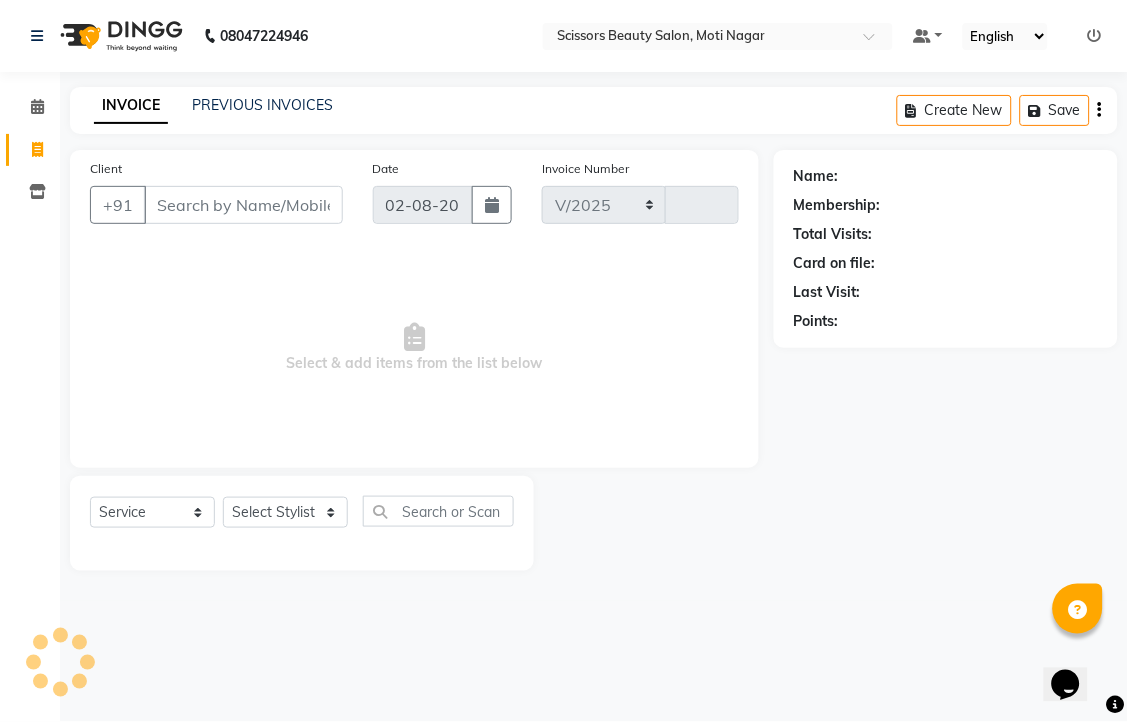 type on "2549" 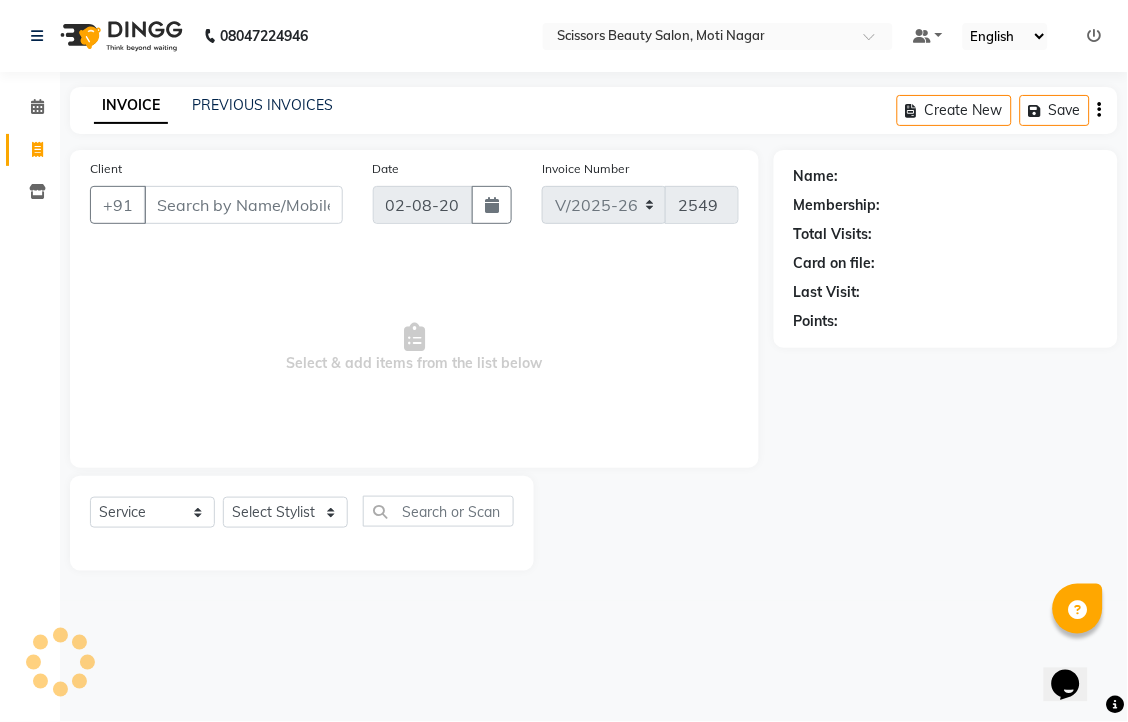 click on "Client +91" 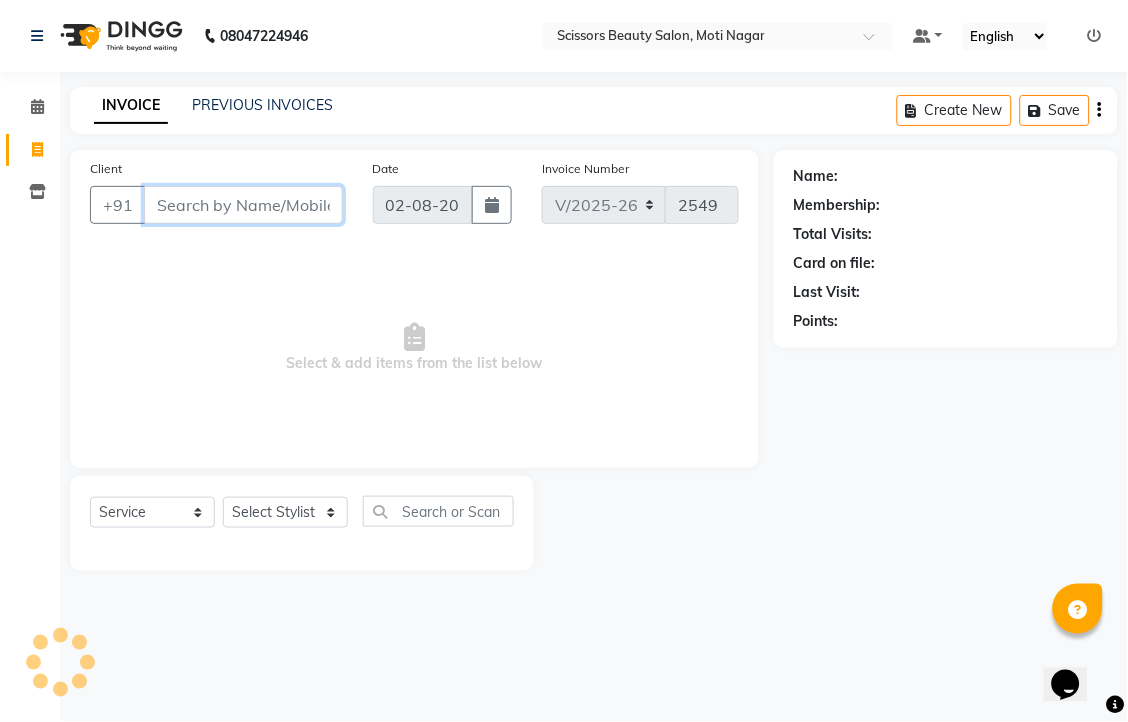 click on "Client" at bounding box center (243, 205) 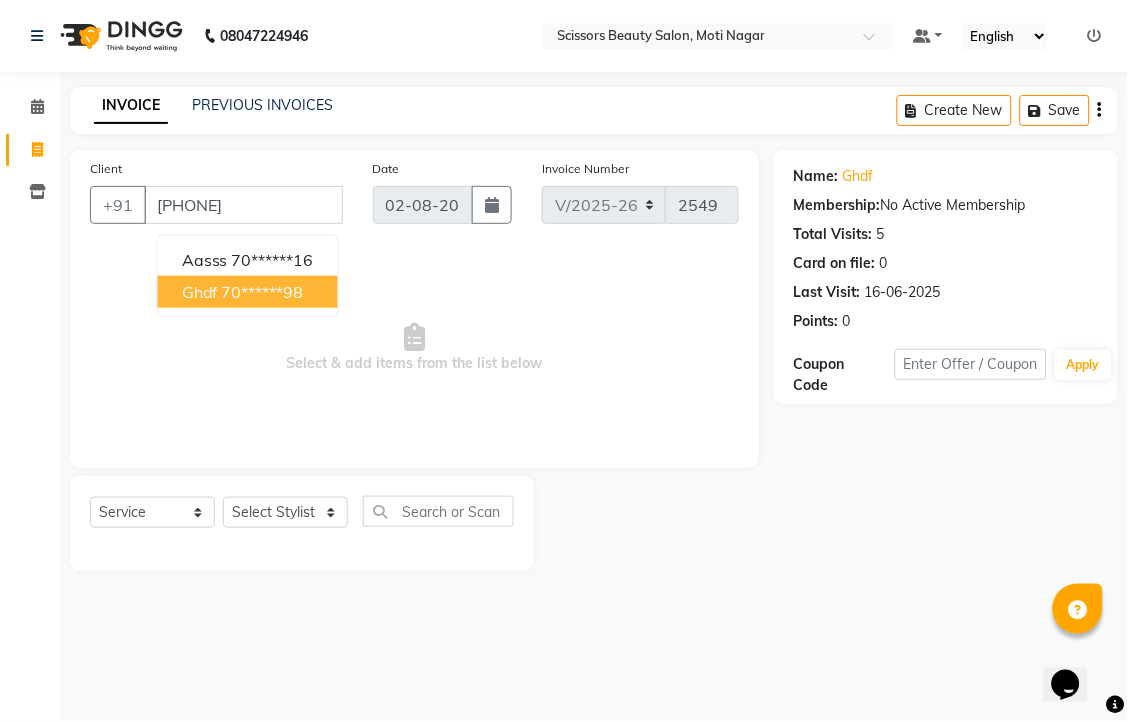 click on "70******98" at bounding box center [263, 292] 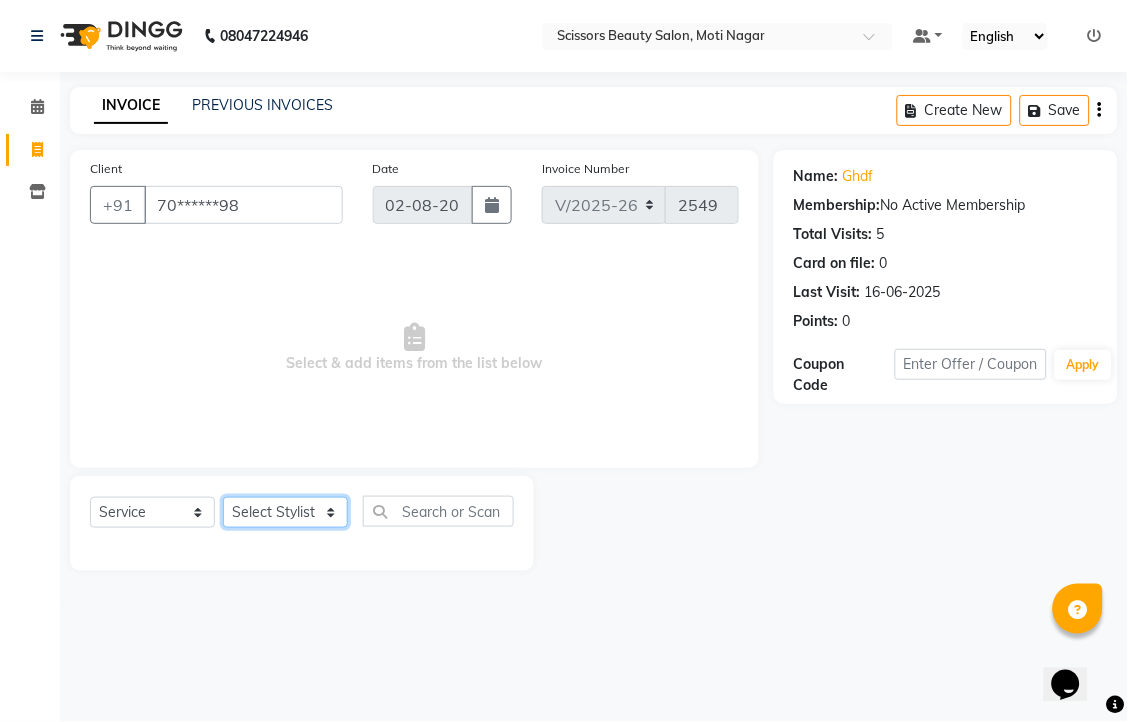 click on "Select Stylist [FIRST] [LAST] [LAST] [LAST]" 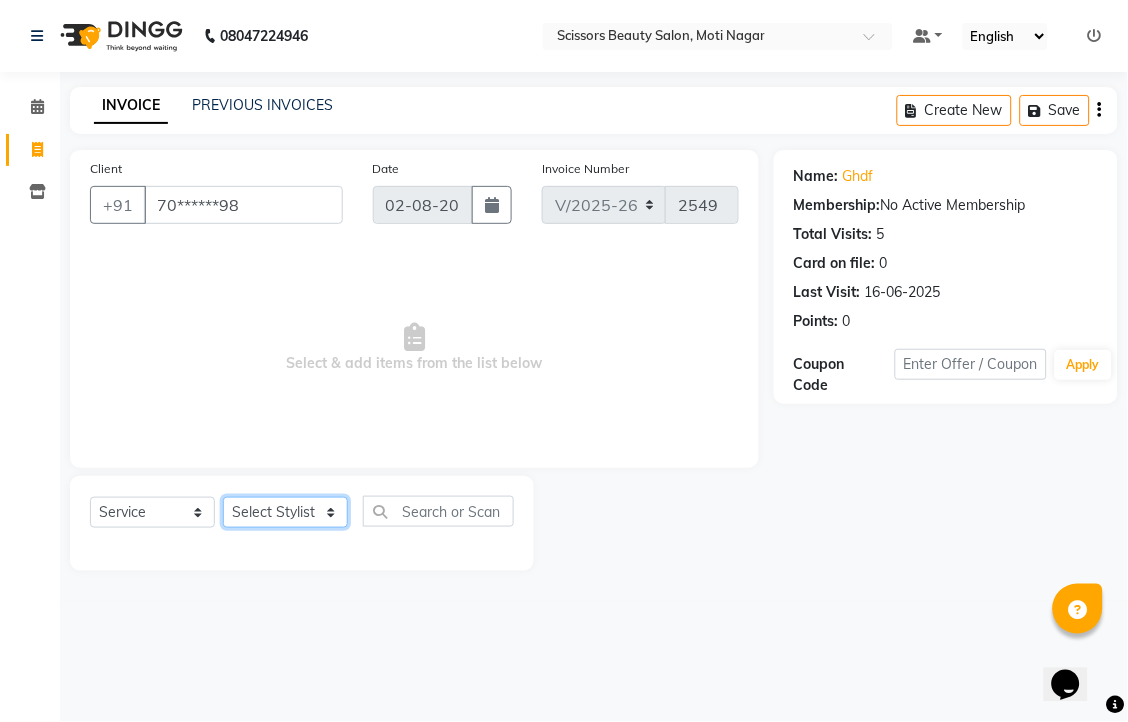 select on "58456" 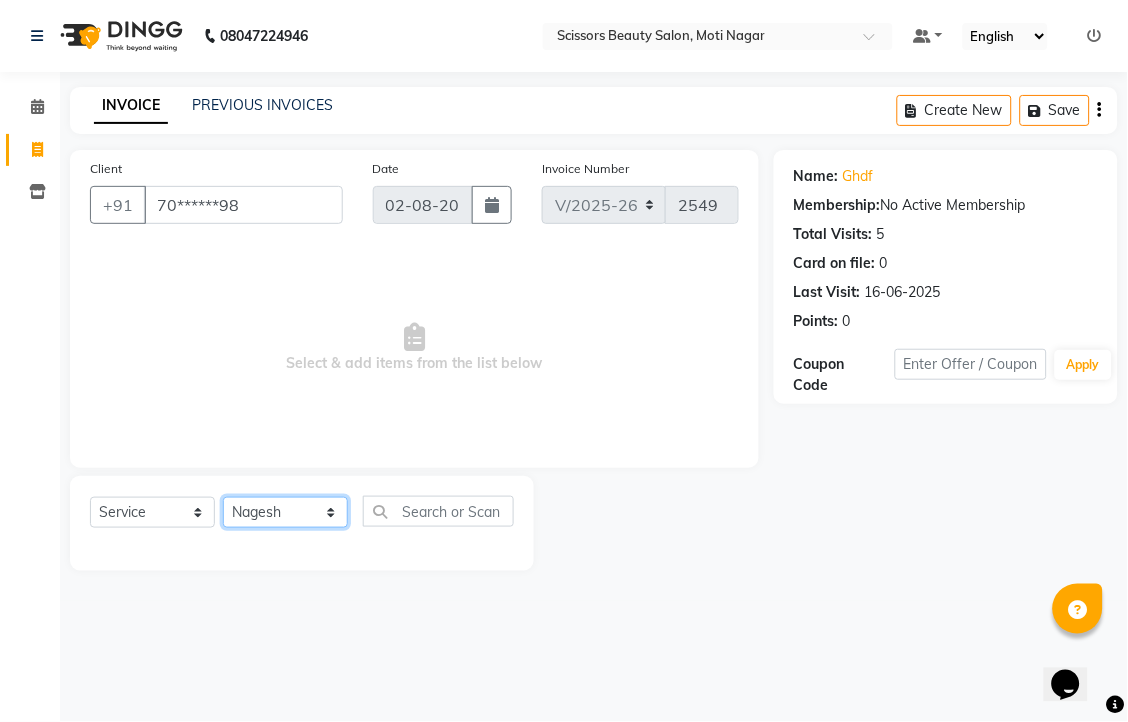 click on "Select Stylist [FIRST] [LAST] [LAST] [LAST]" 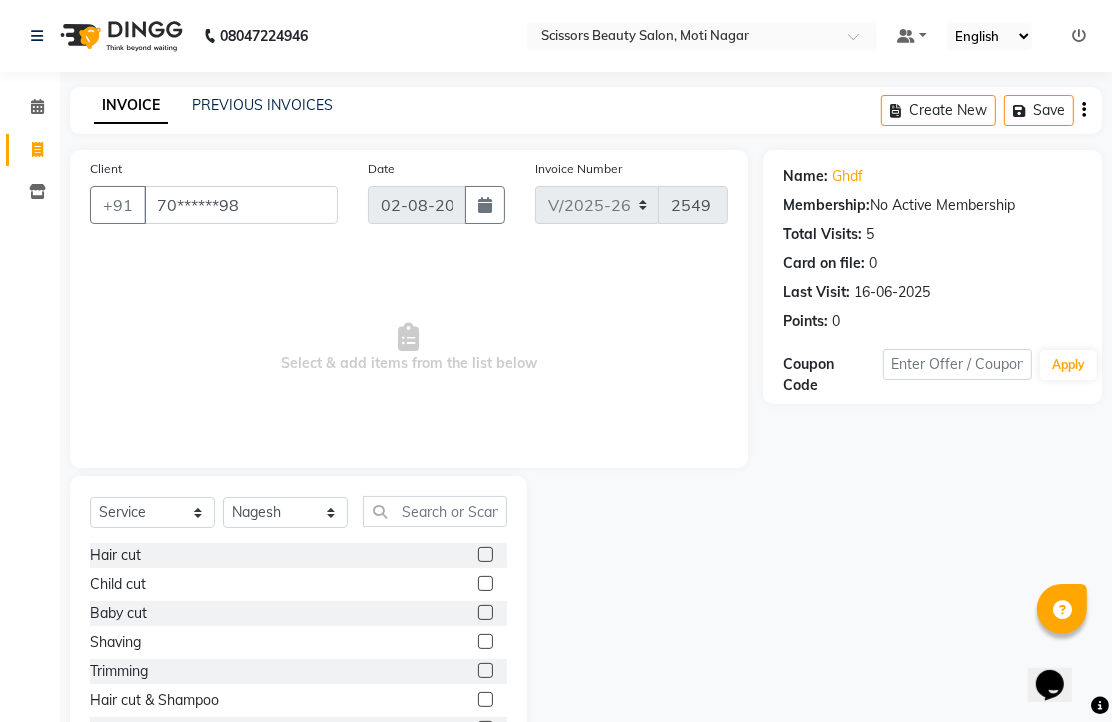 click on "Hair cut" 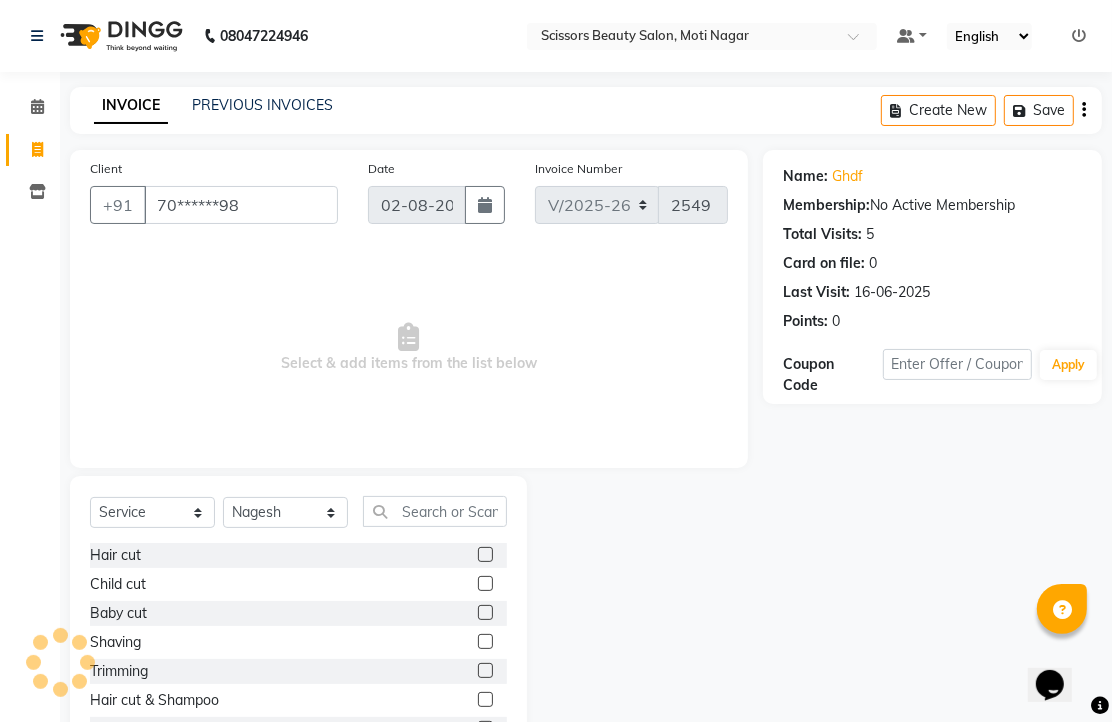 click 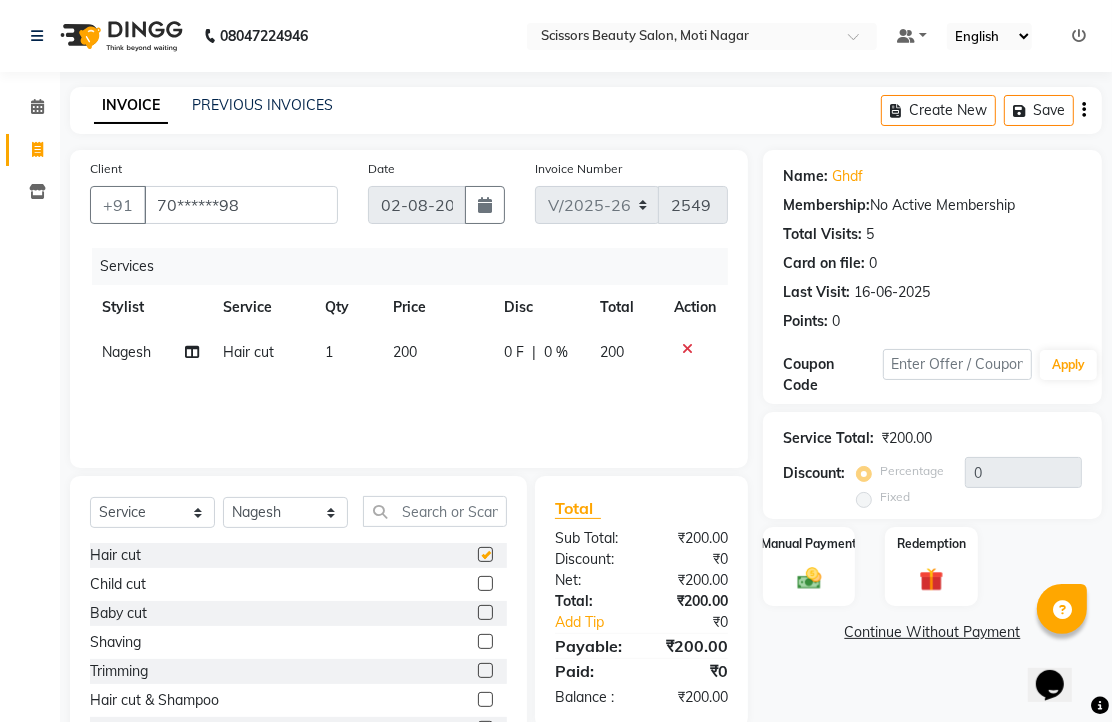 checkbox on "false" 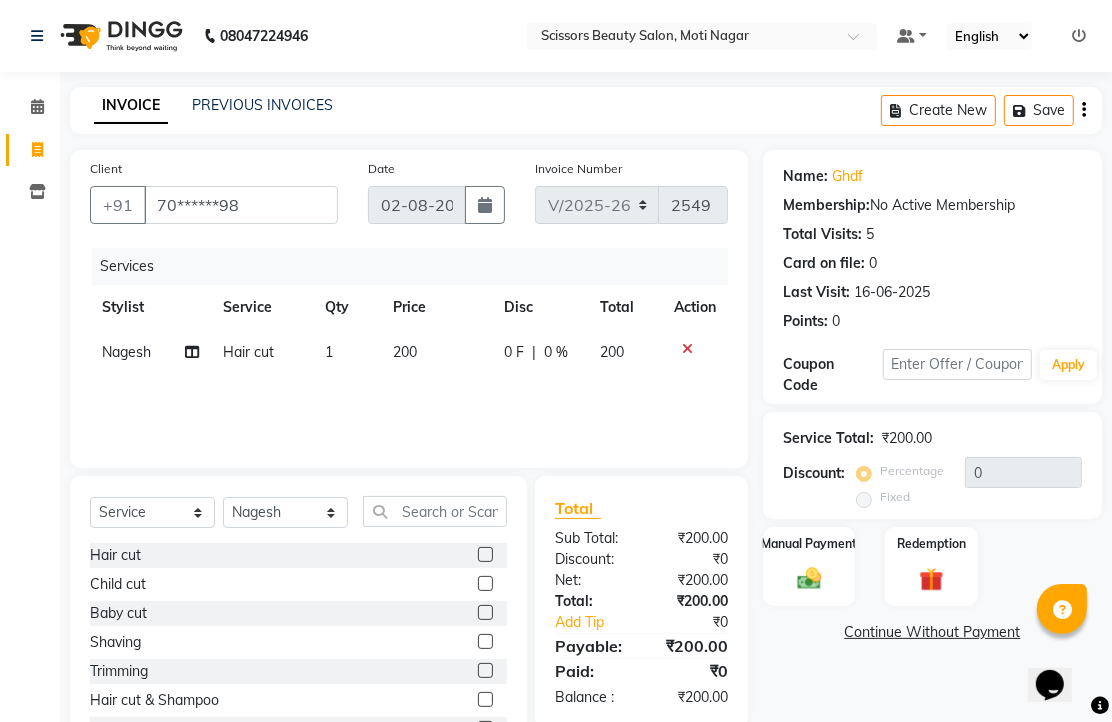 scroll, scrollTop: 157, scrollLeft: 0, axis: vertical 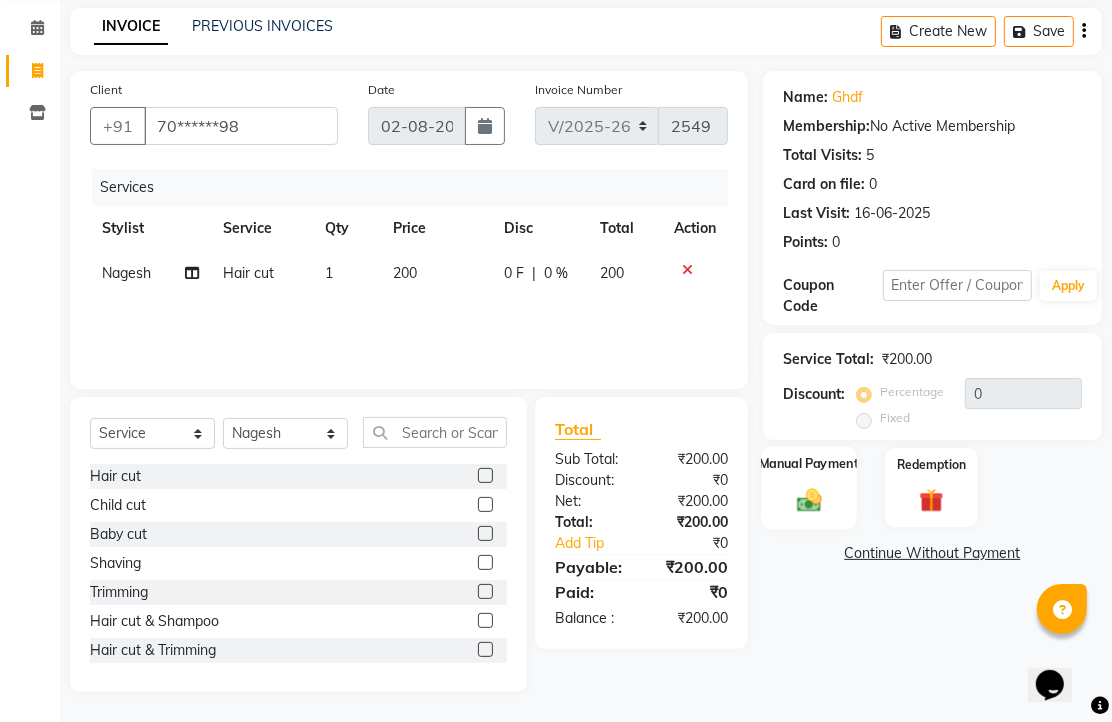 click 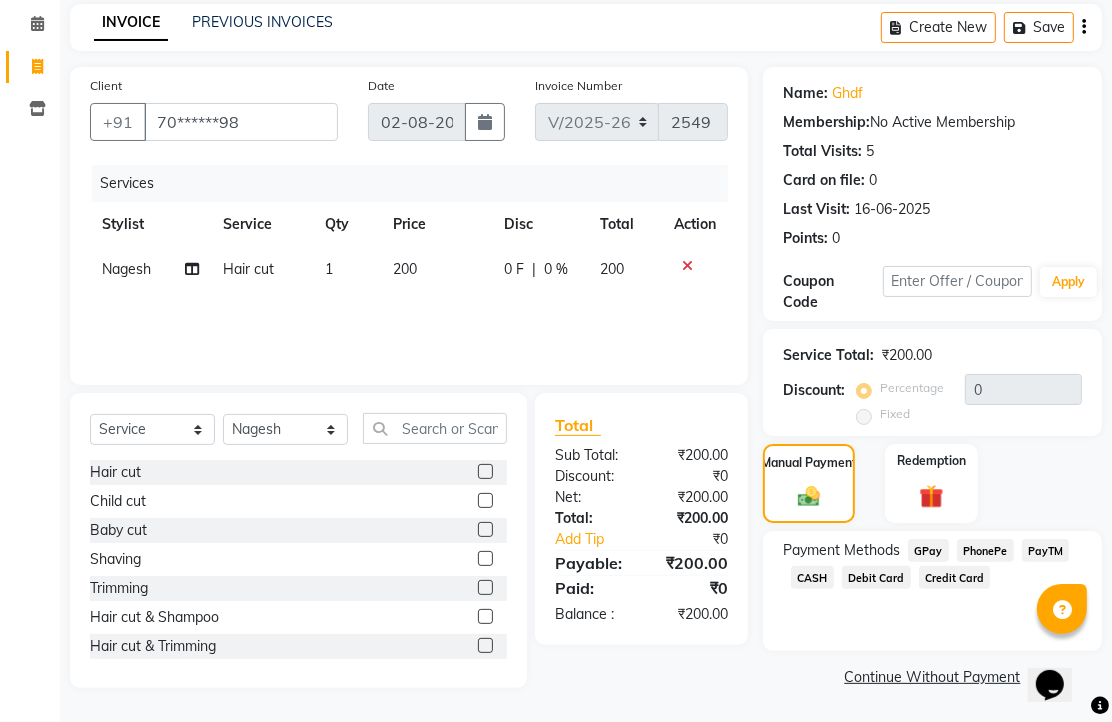 click on "CASH" 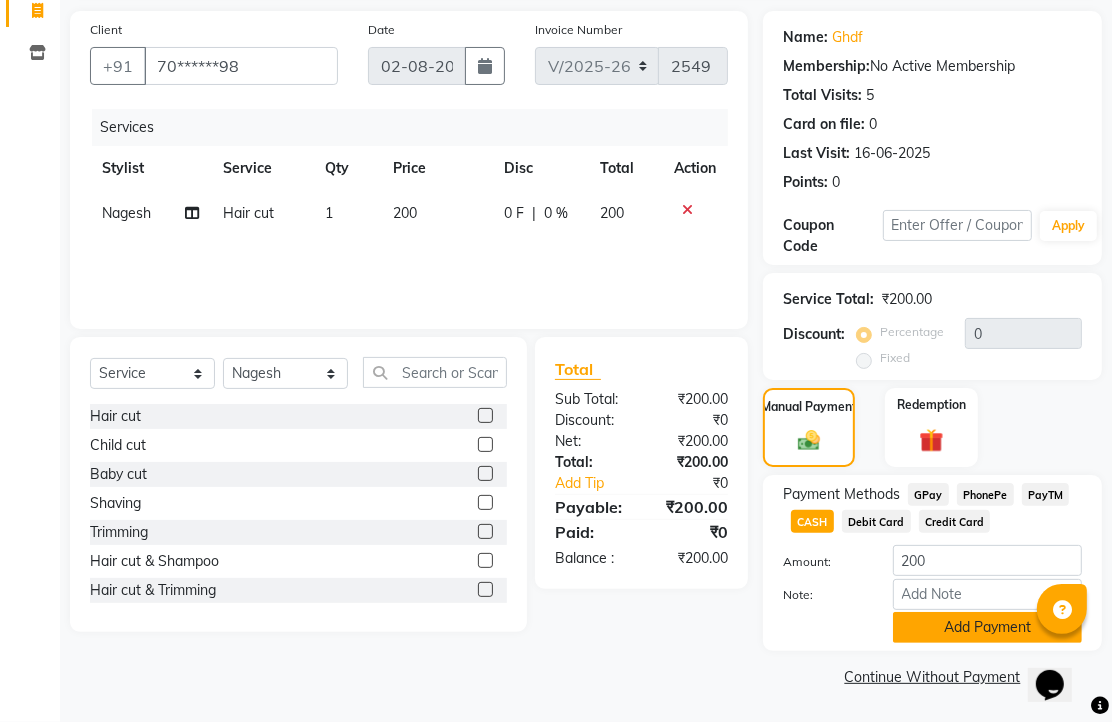 click on "Add Payment" 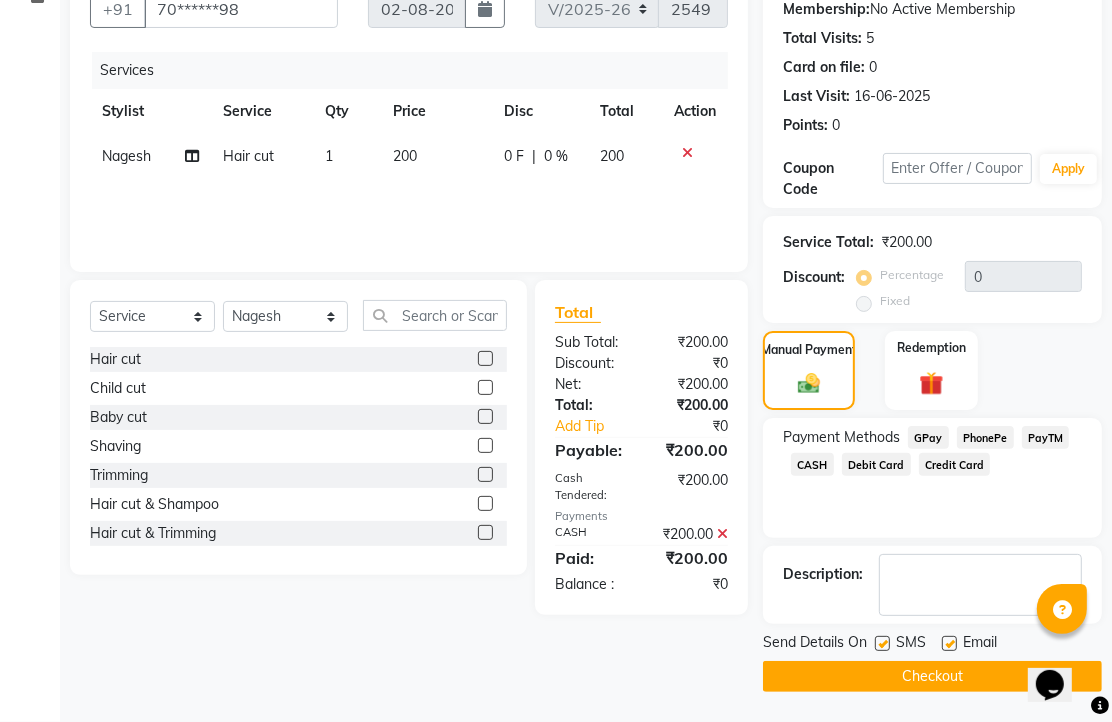 scroll, scrollTop: 304, scrollLeft: 0, axis: vertical 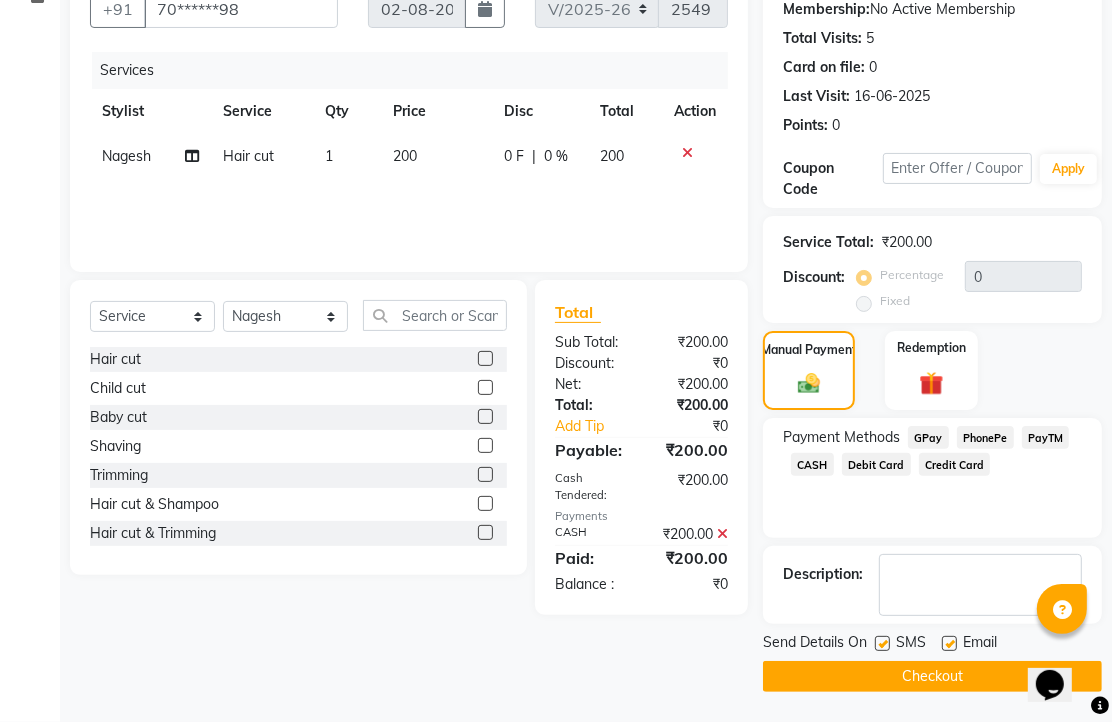 click 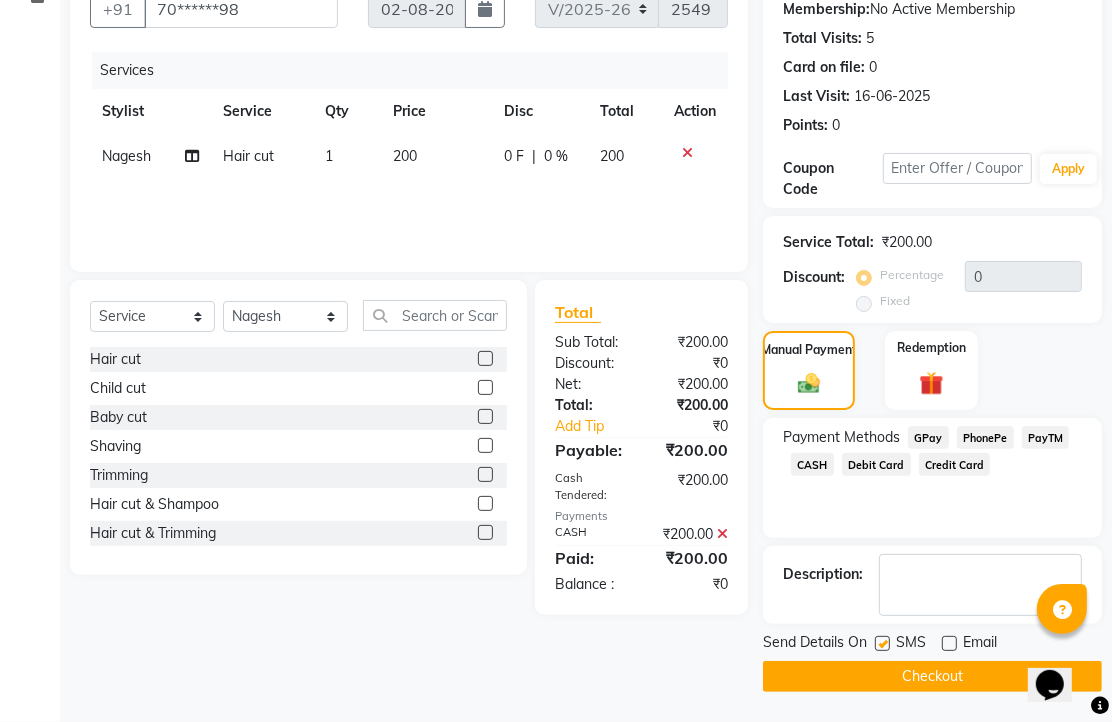 click on "Checkout" 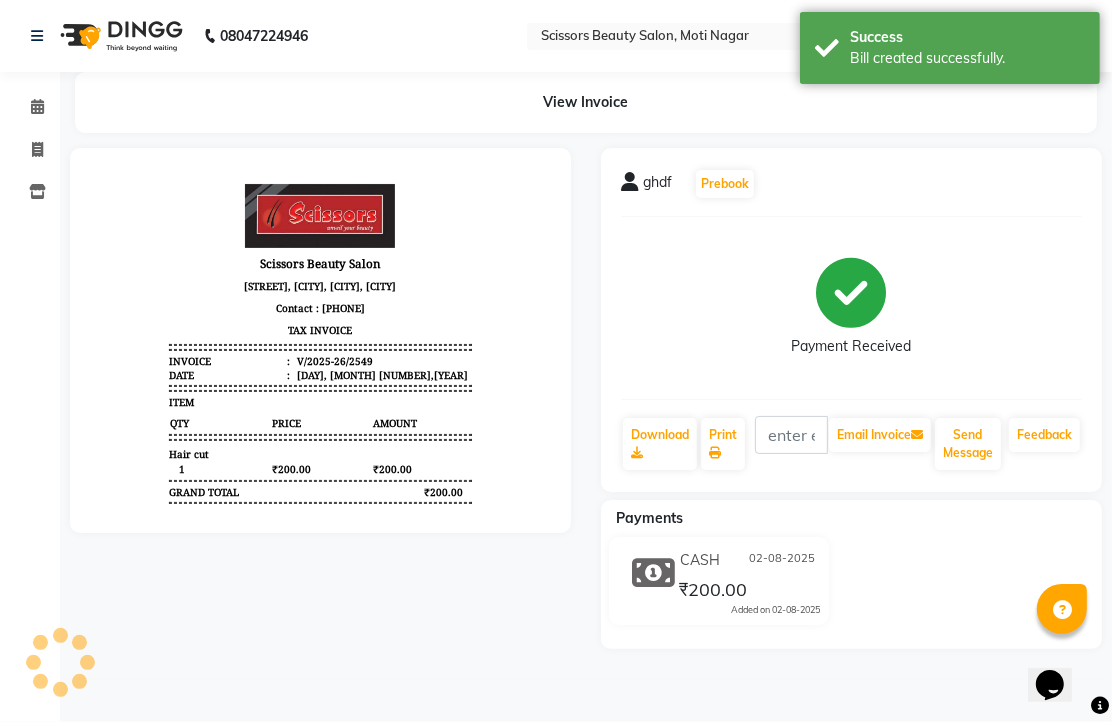 scroll, scrollTop: 0, scrollLeft: 0, axis: both 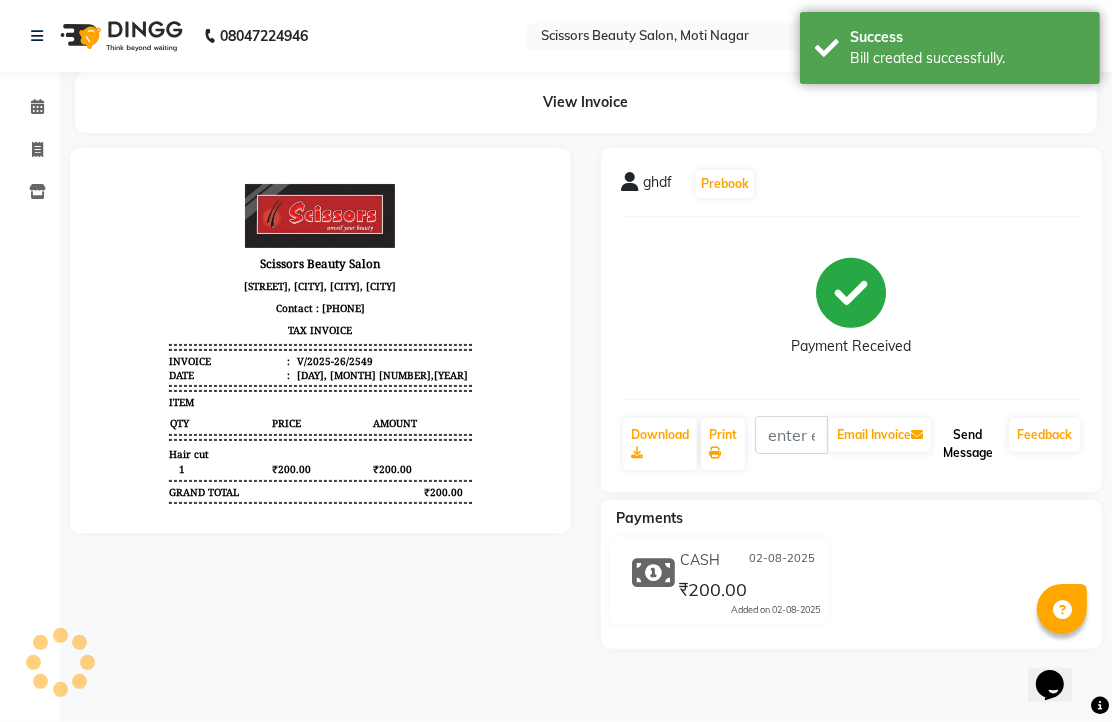 click on "Send Message" 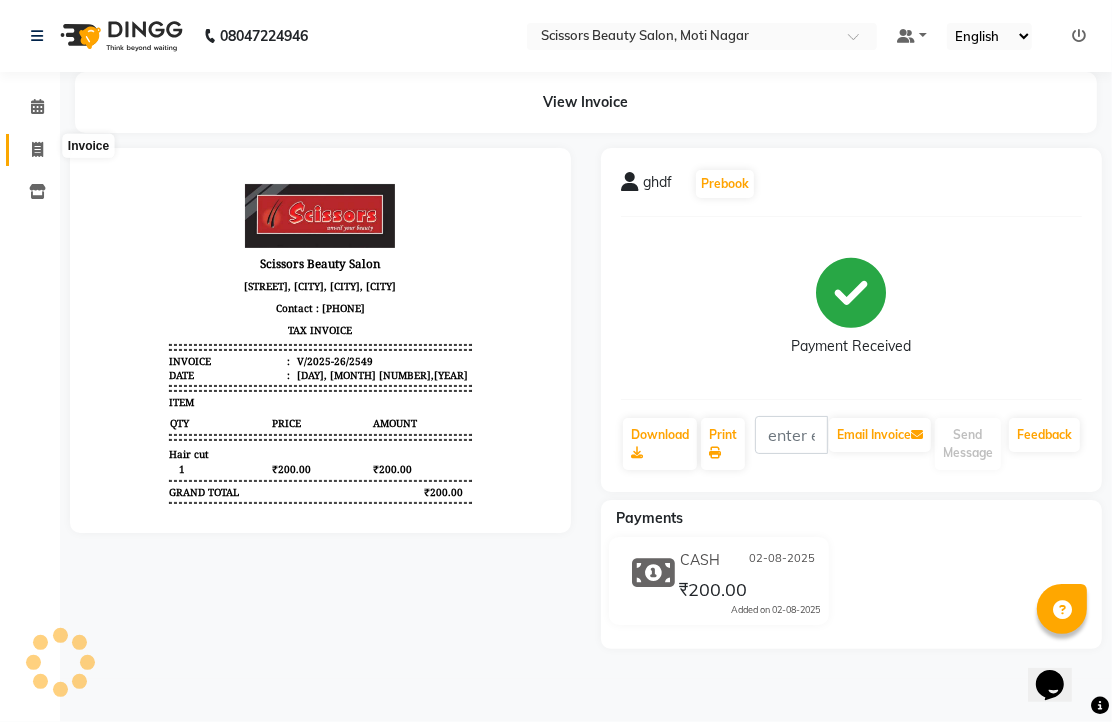 click 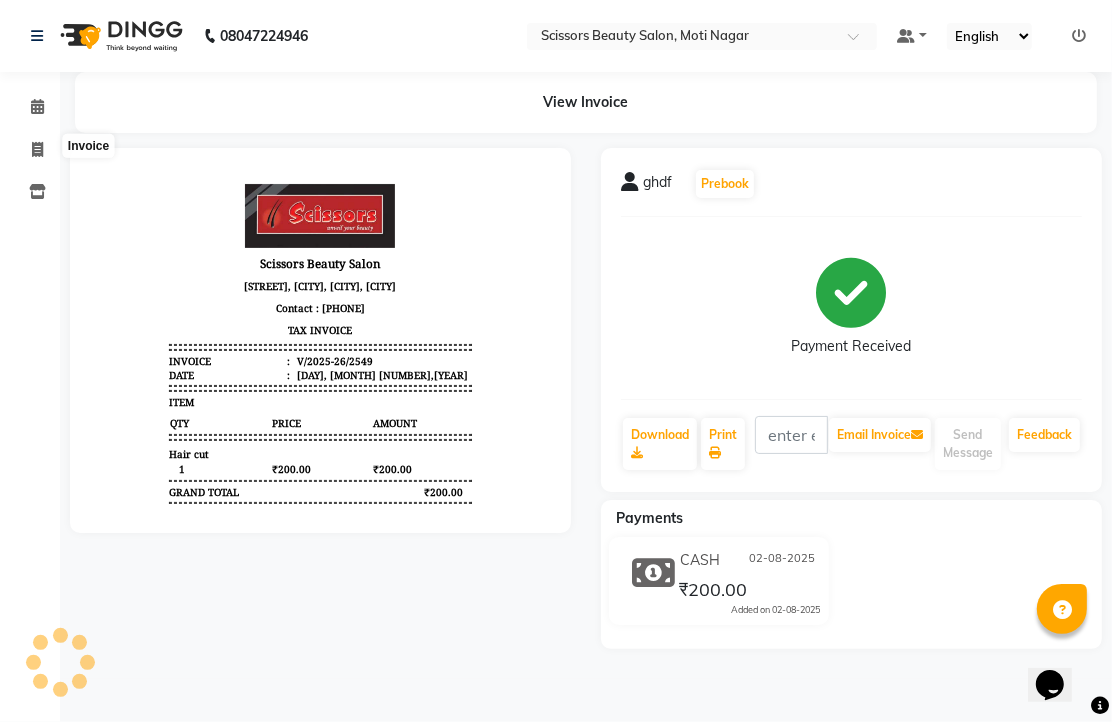 select on "service" 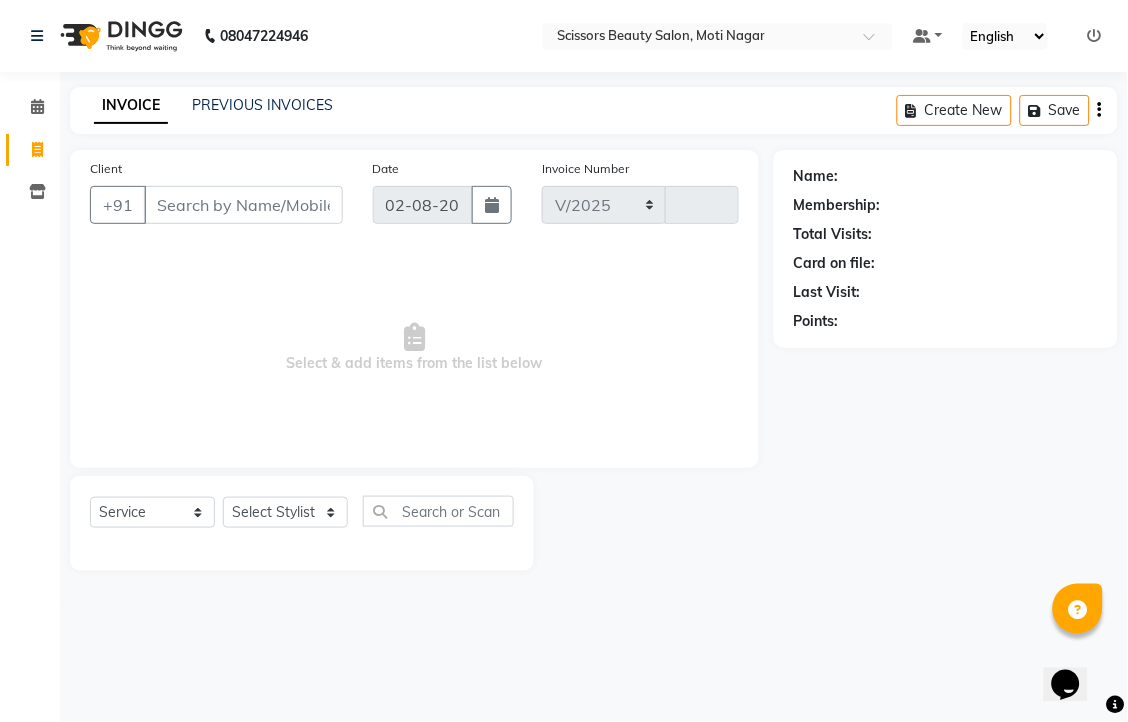 select on "7057" 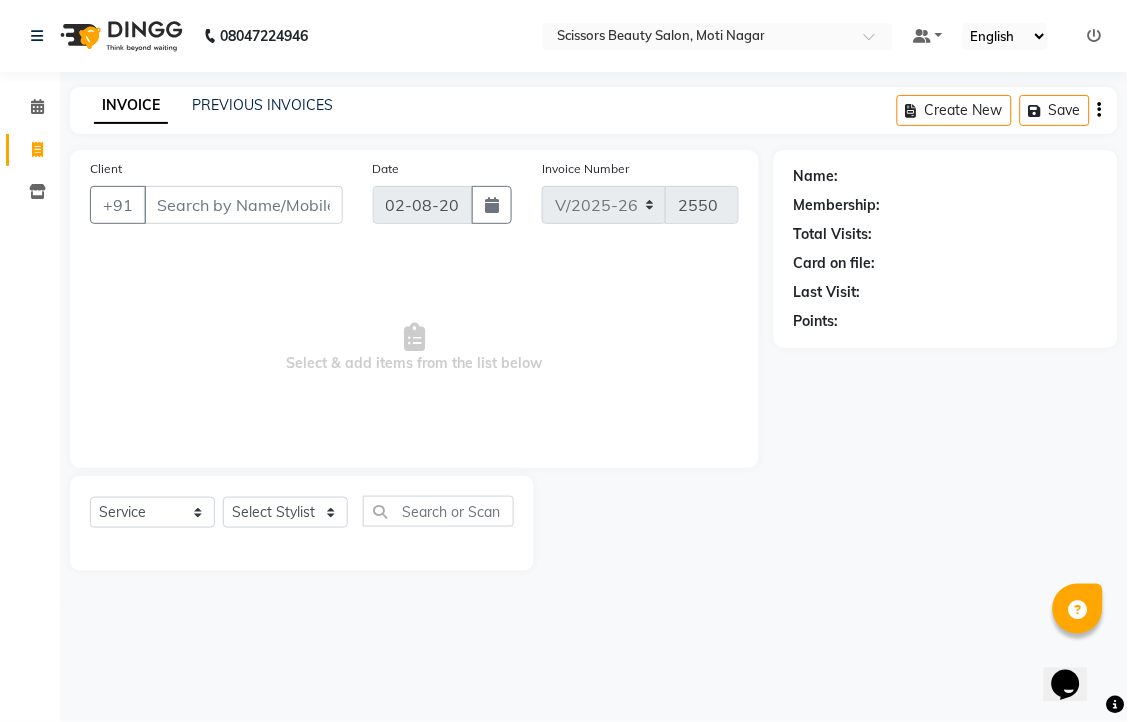 click on "Client" at bounding box center (243, 205) 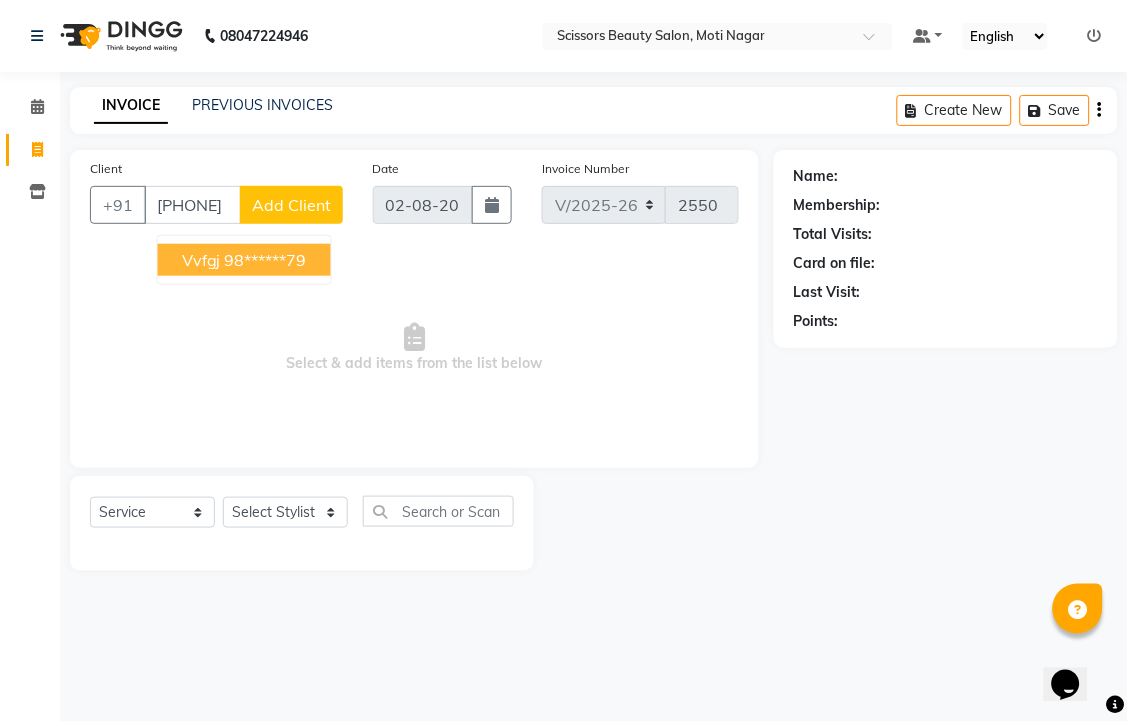 click on "98******79" at bounding box center (266, 260) 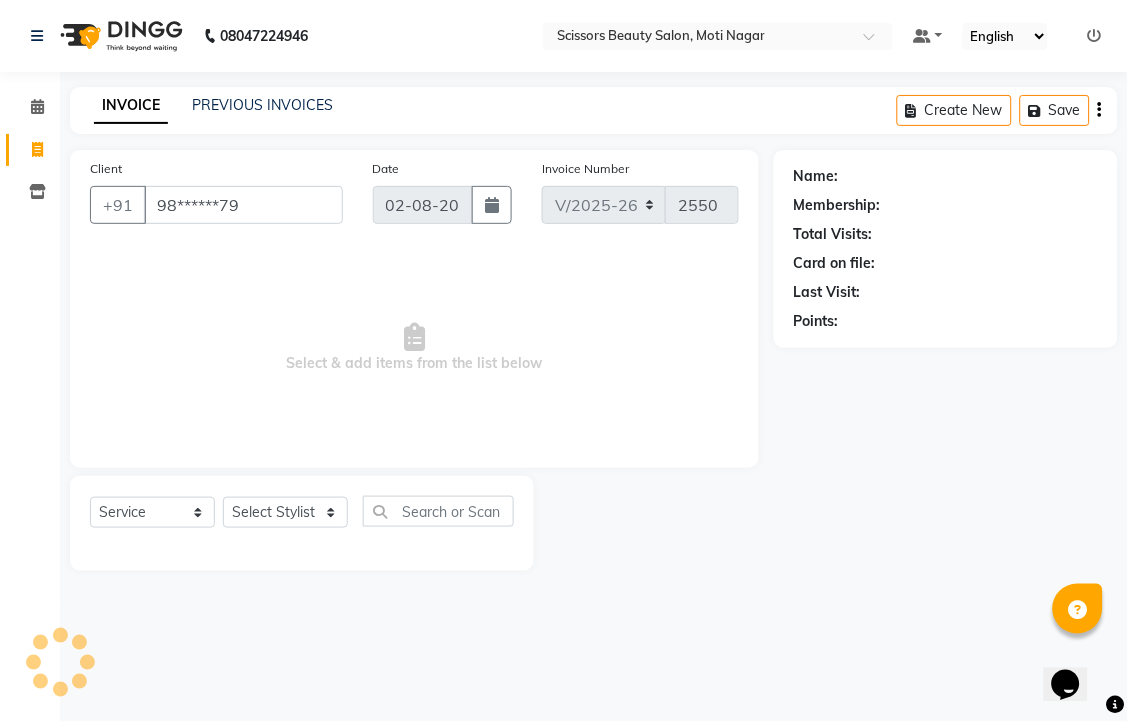 type on "98******79" 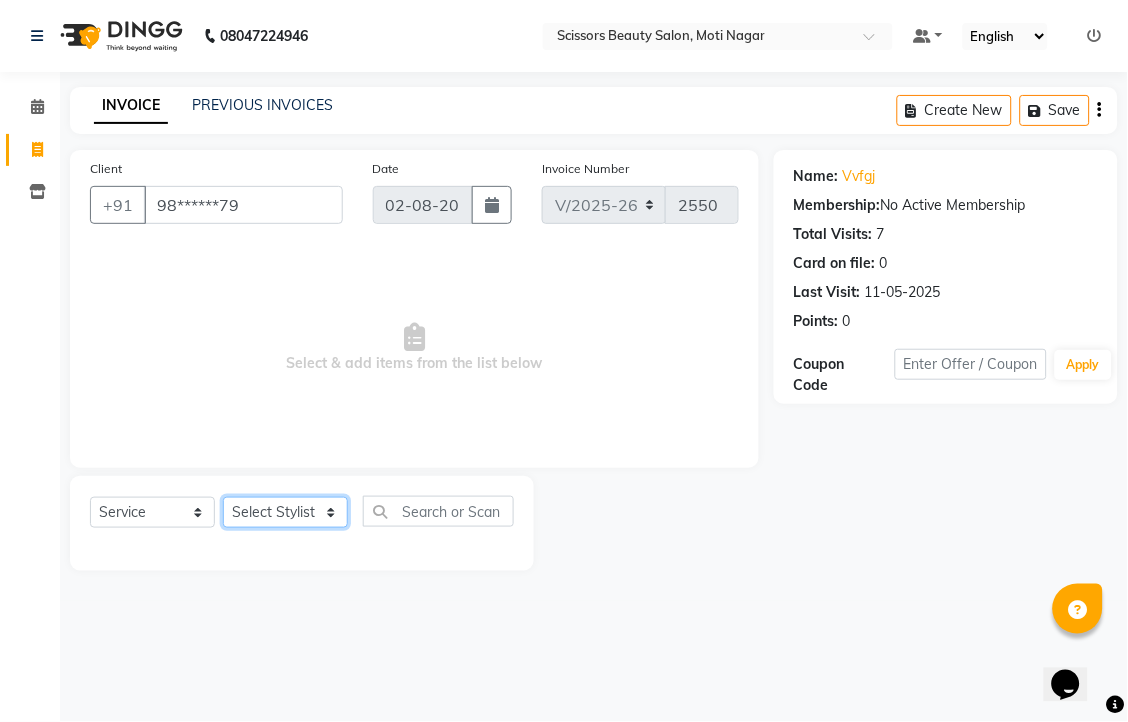 click on "Select Stylist [FIRST] [LAST] [LAST] [LAST]" 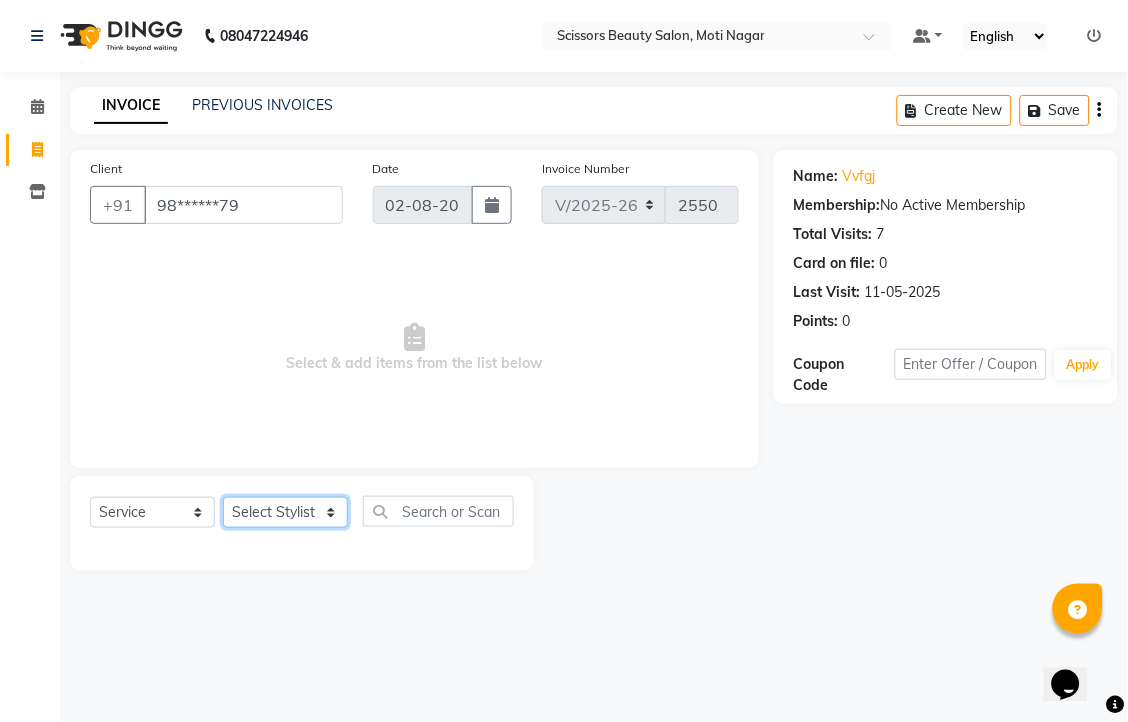 select on "58456" 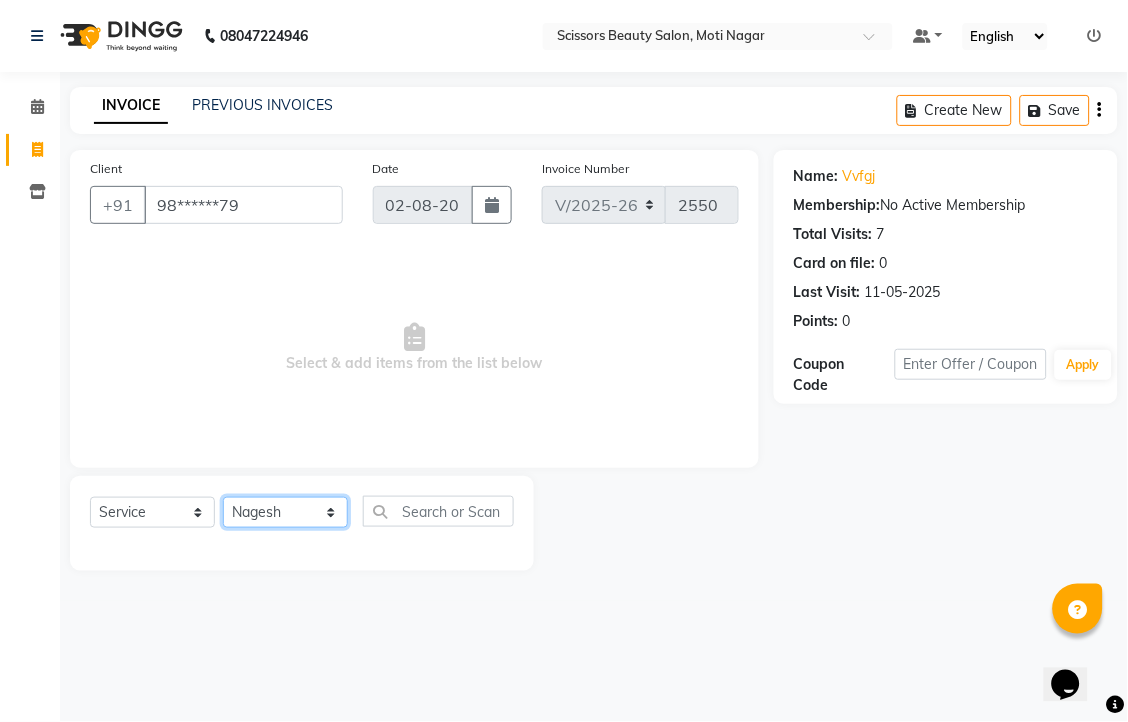 click on "Select Stylist [FIRST] [LAST] [LAST] [LAST]" 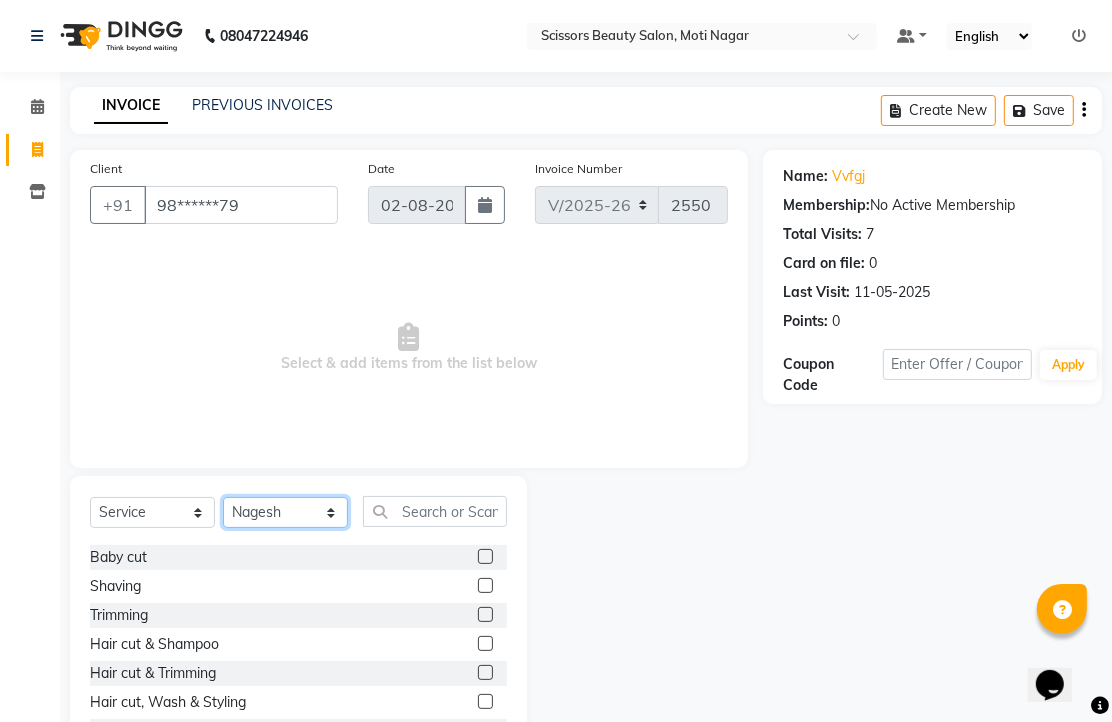 scroll, scrollTop: 111, scrollLeft: 0, axis: vertical 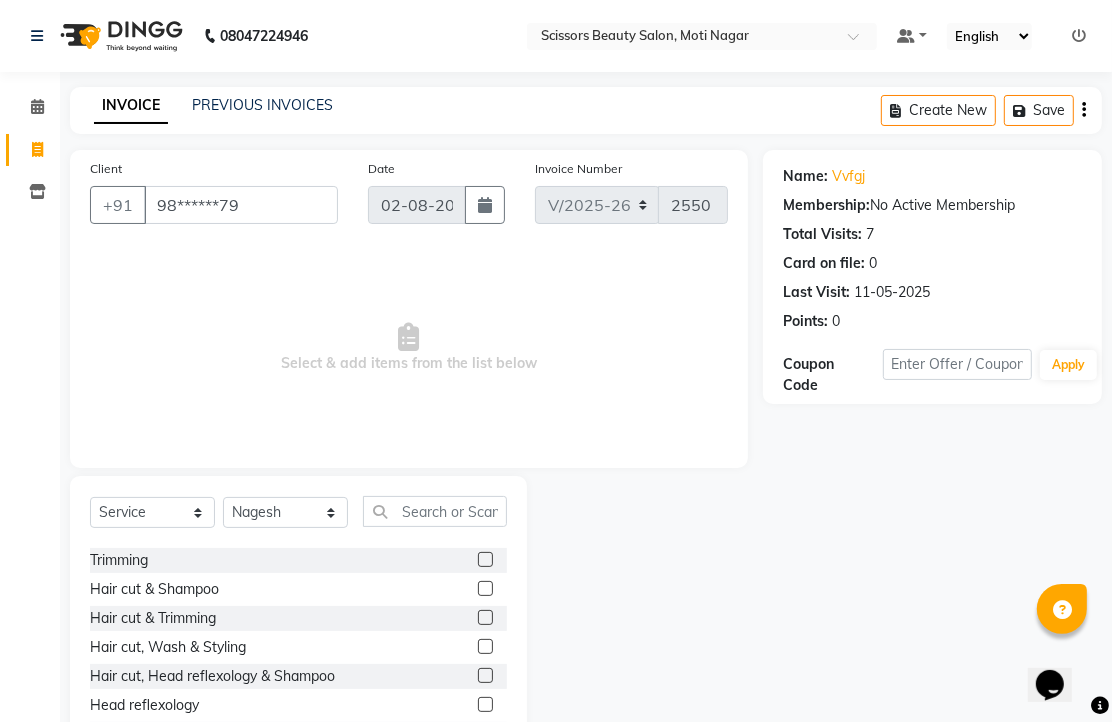 click 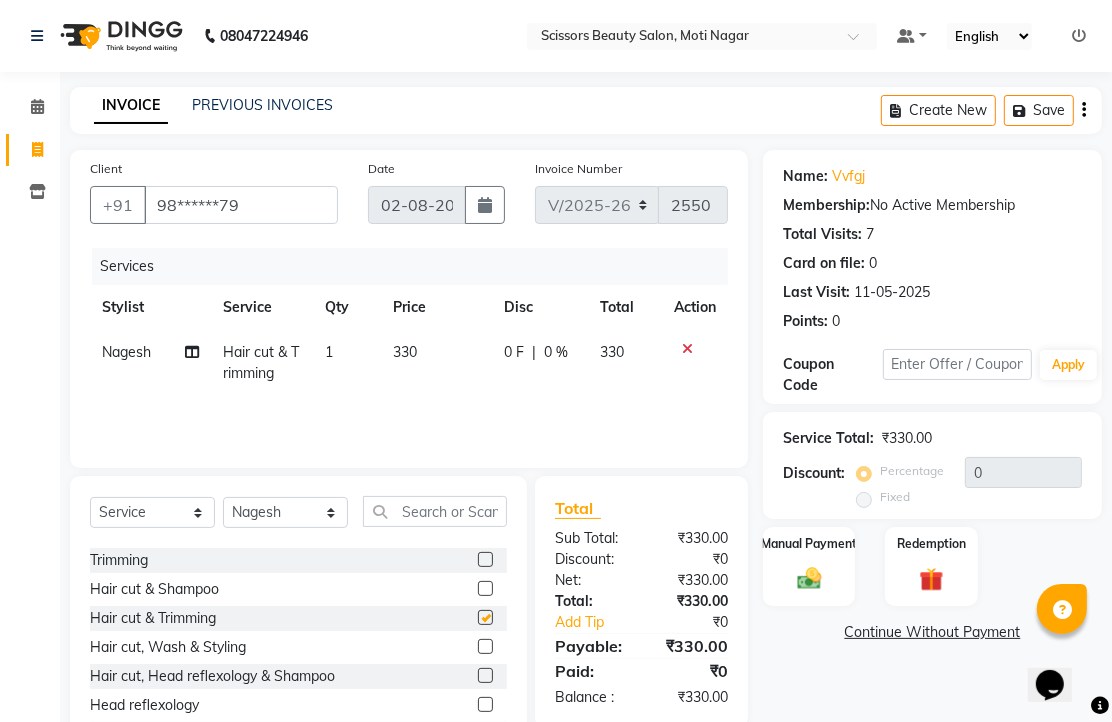checkbox on "false" 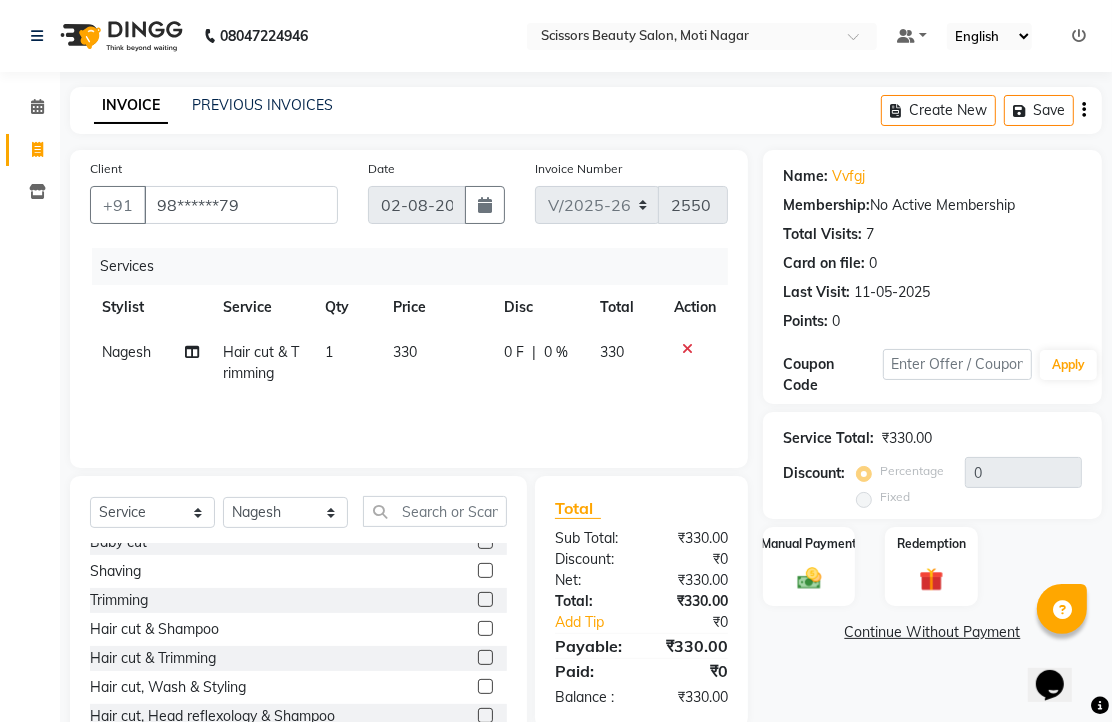 scroll, scrollTop: 111, scrollLeft: 0, axis: vertical 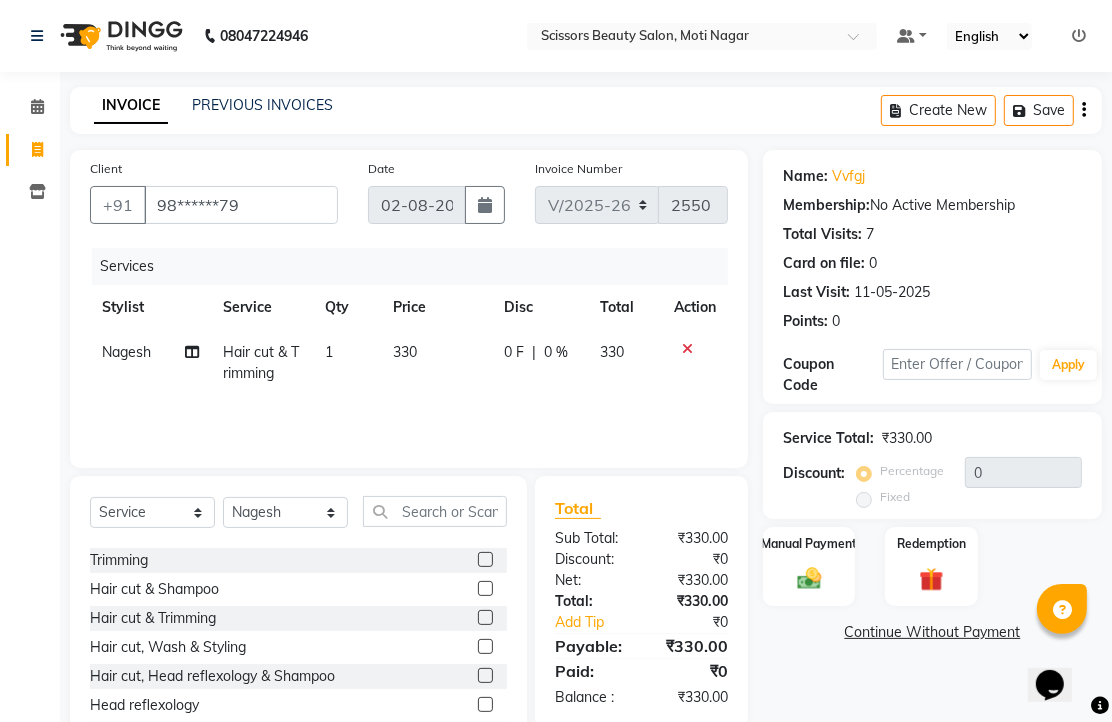 click 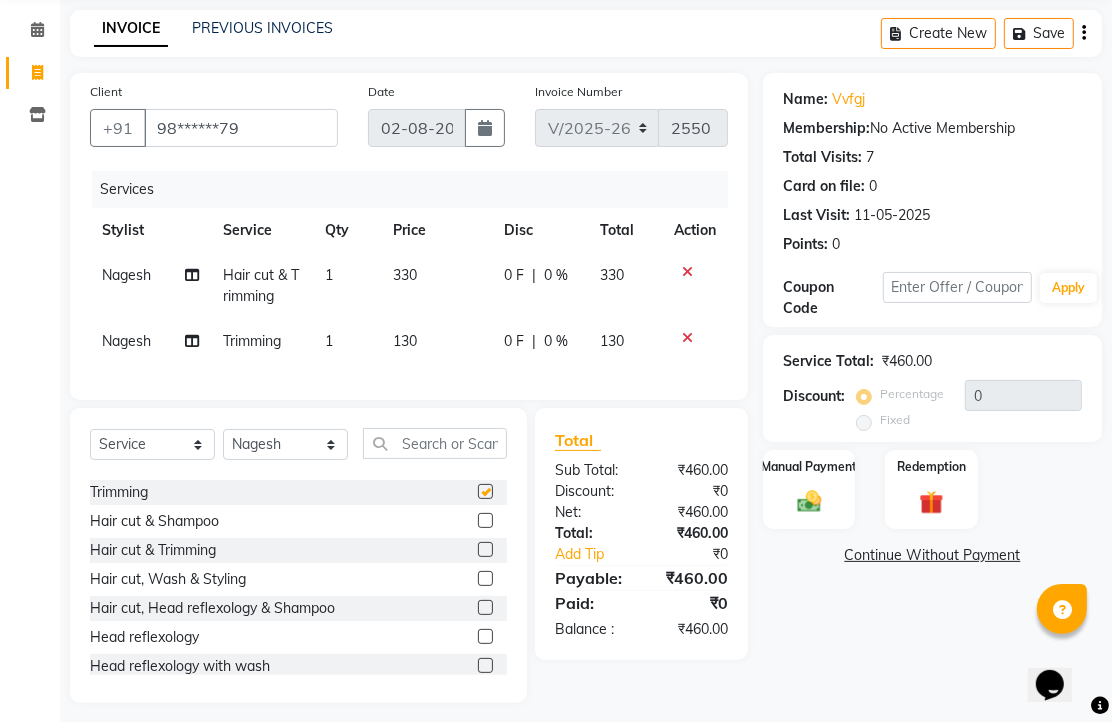 checkbox on "false" 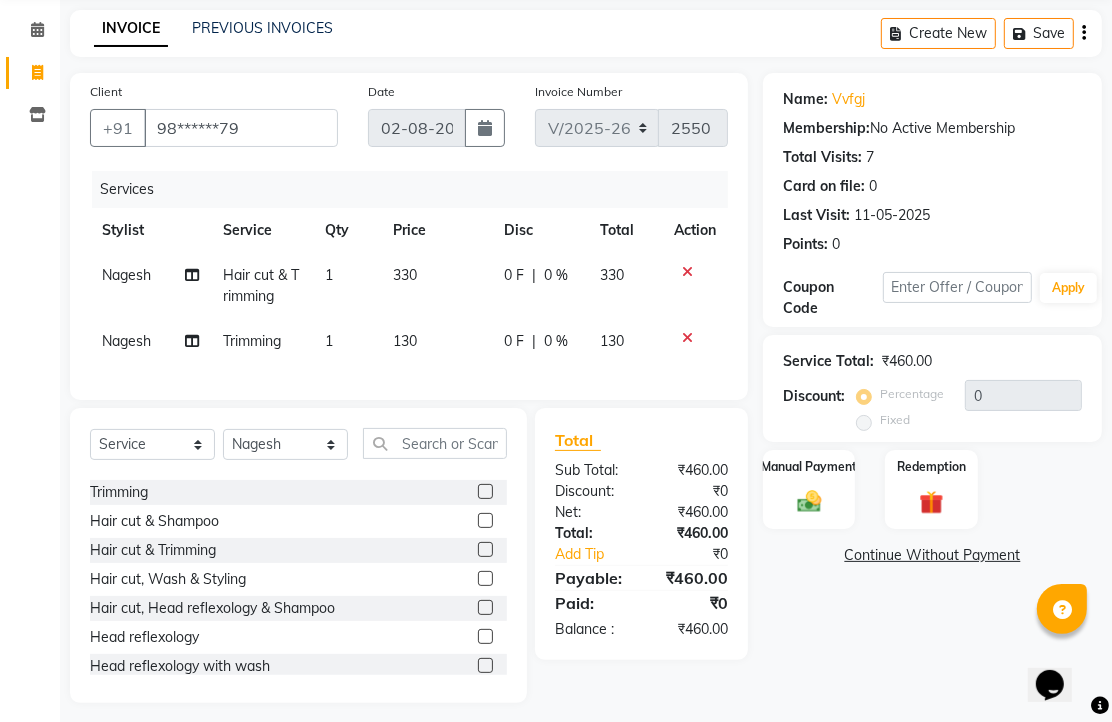 scroll, scrollTop: 222, scrollLeft: 0, axis: vertical 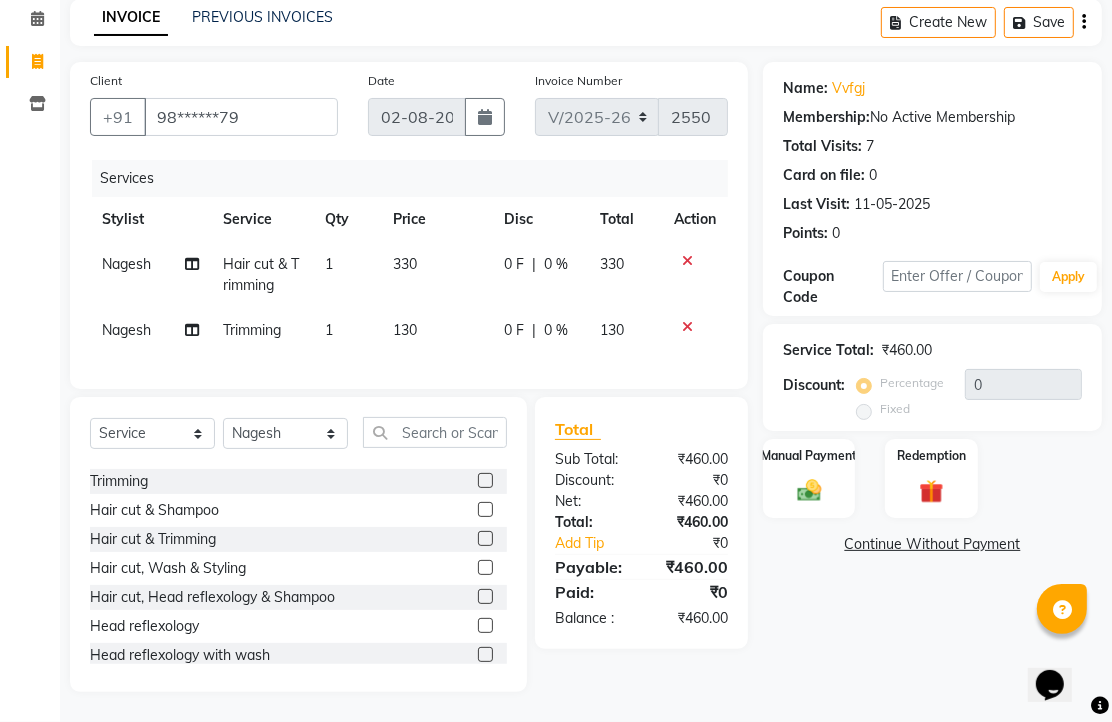click 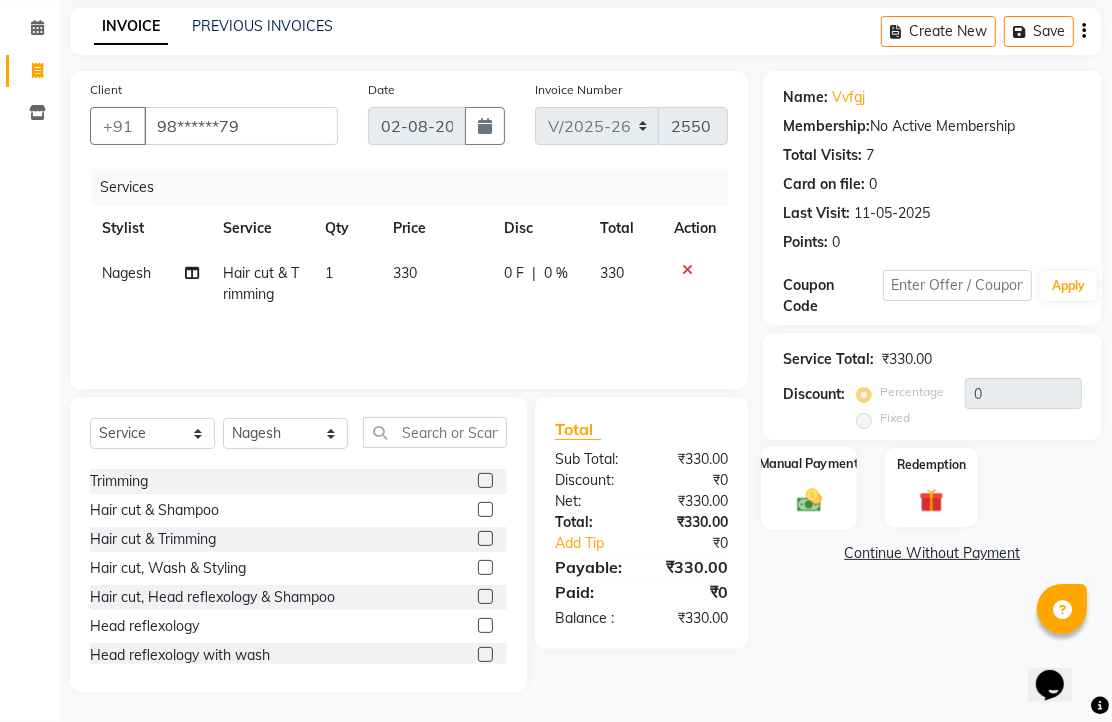 click 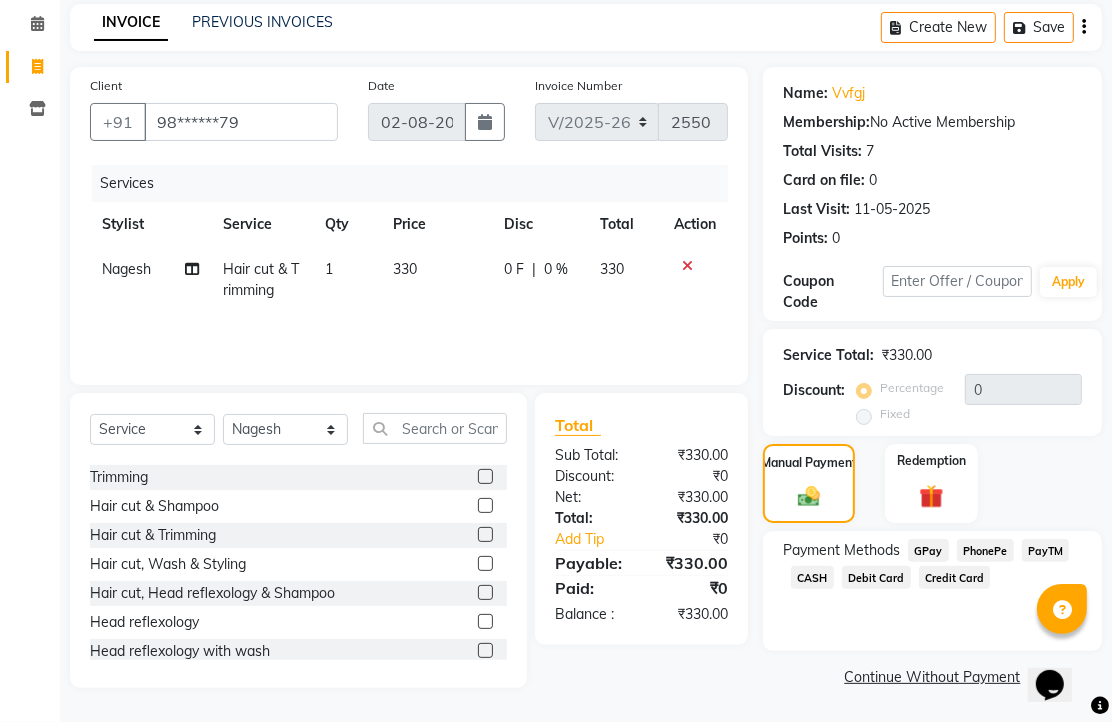 click on "PhonePe" 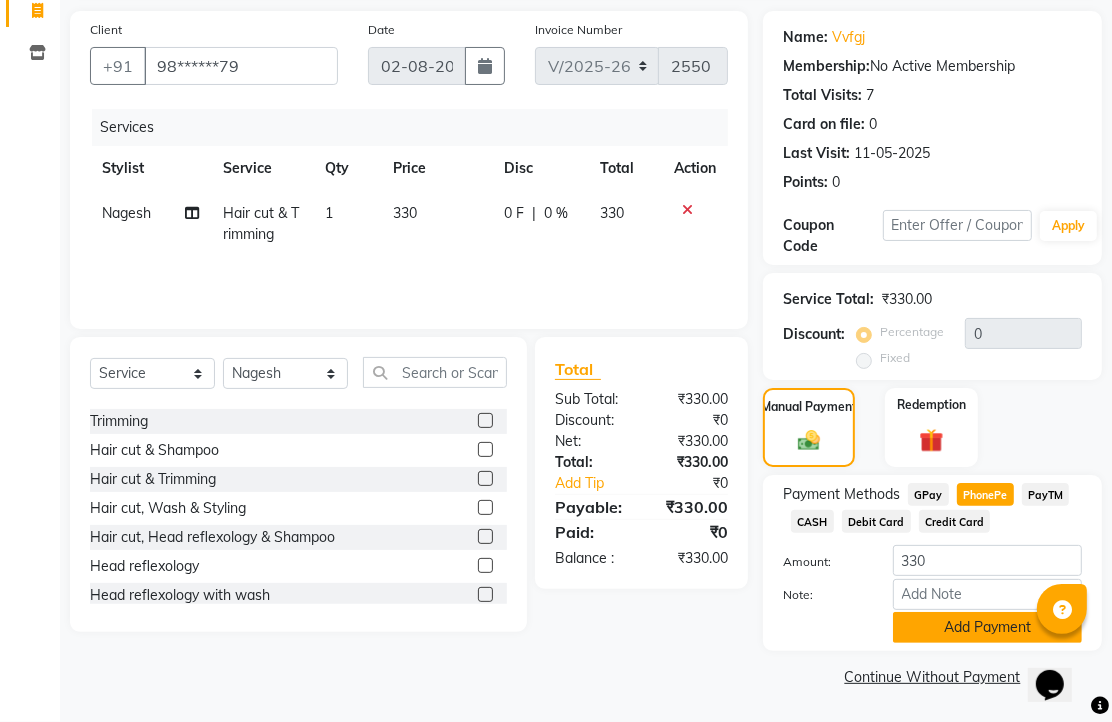 click on "Add Payment" 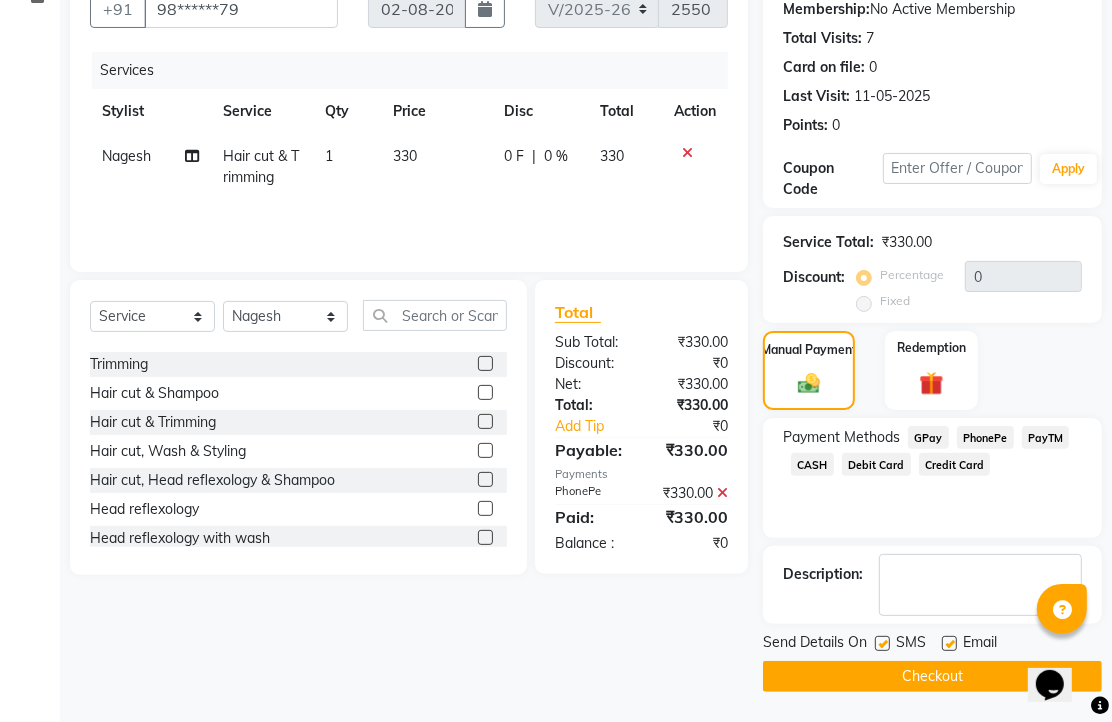 scroll, scrollTop: 304, scrollLeft: 0, axis: vertical 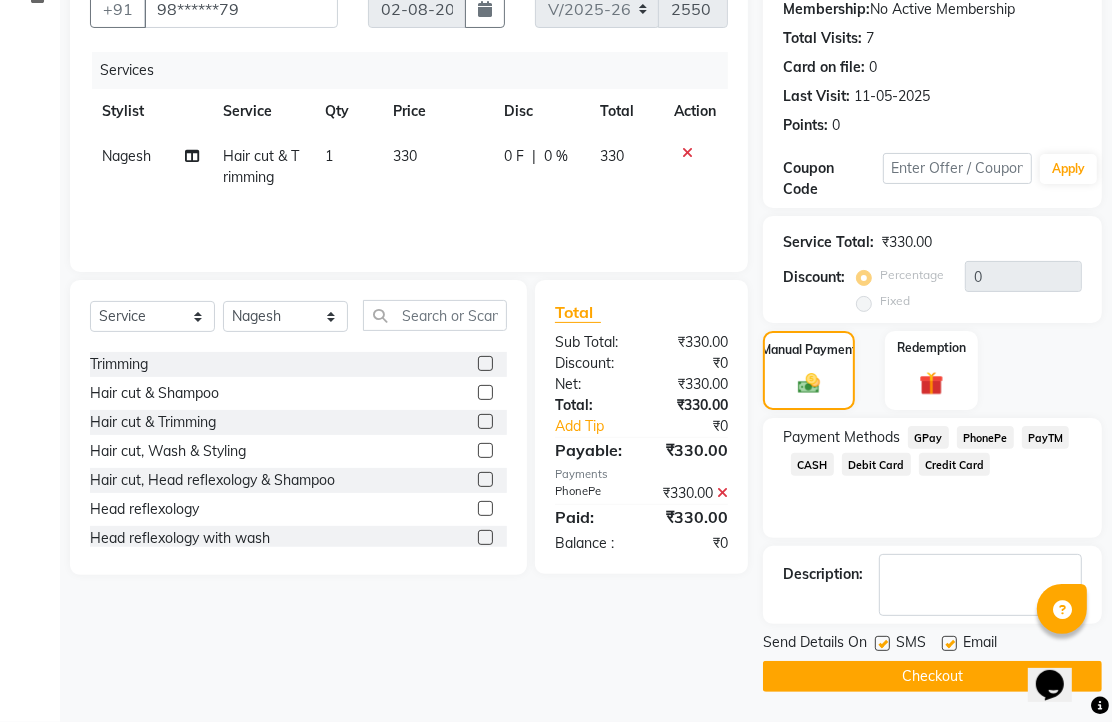click 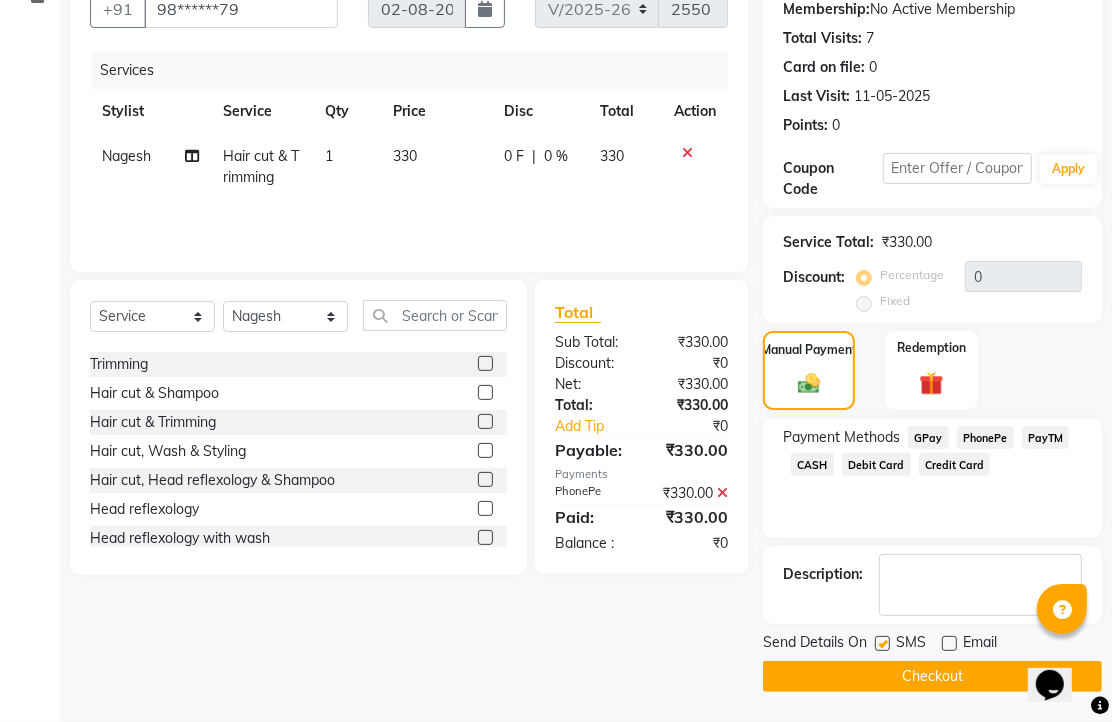 click on "Checkout" 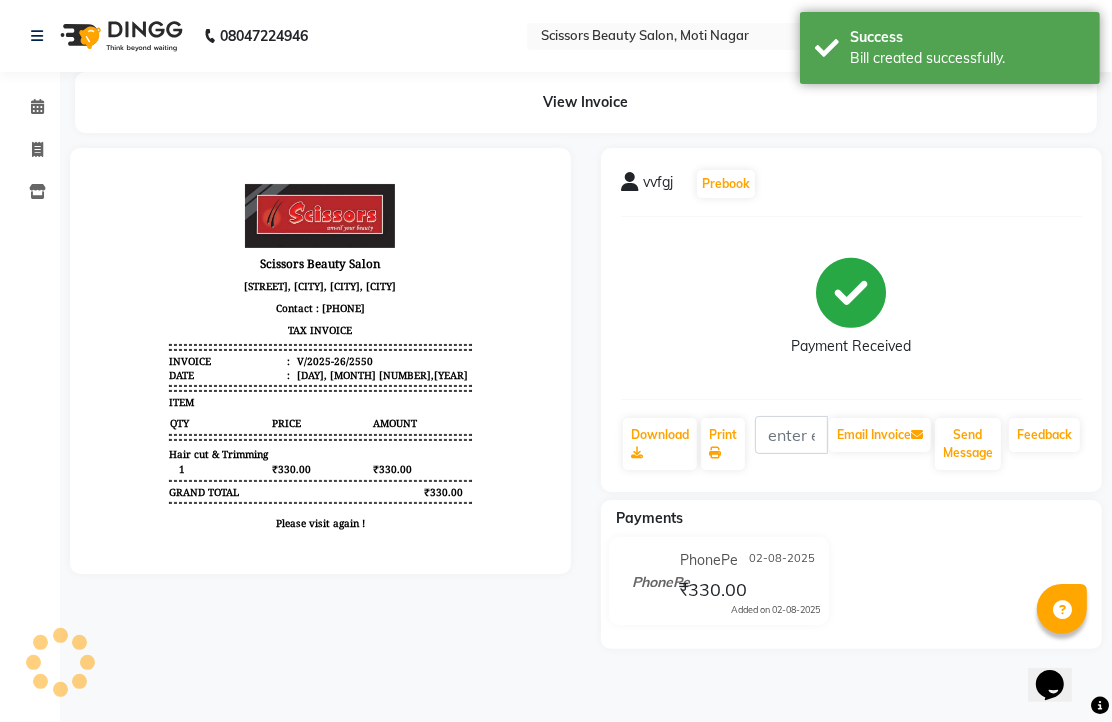 scroll, scrollTop: 0, scrollLeft: 0, axis: both 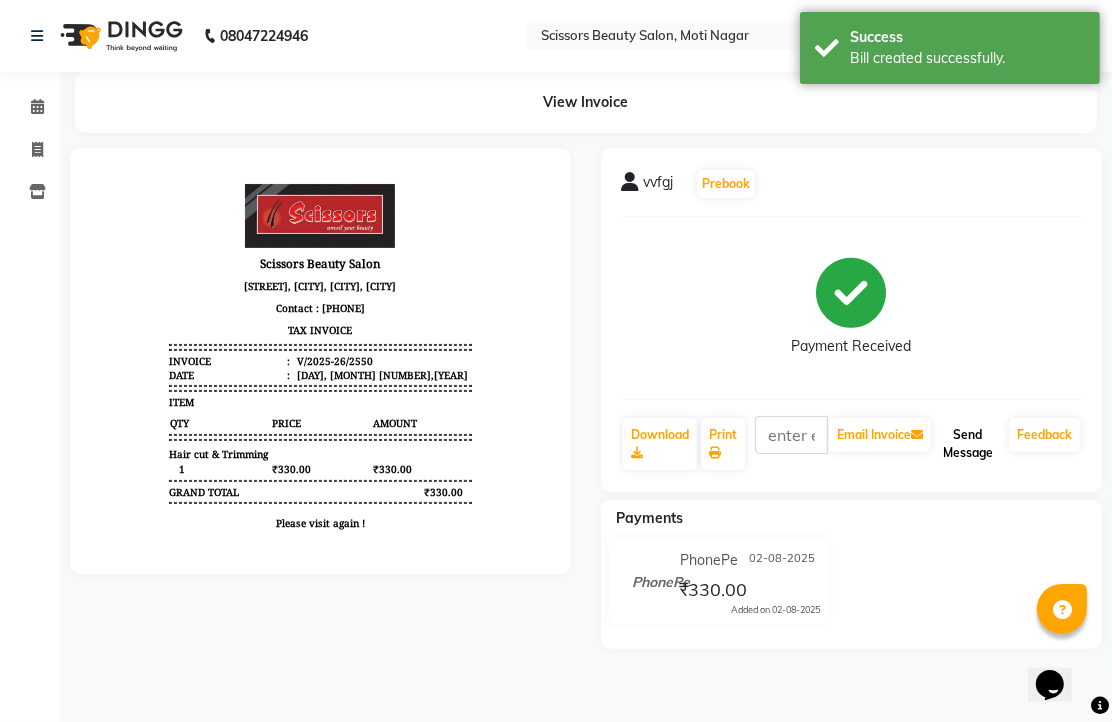 click on "Send Message" 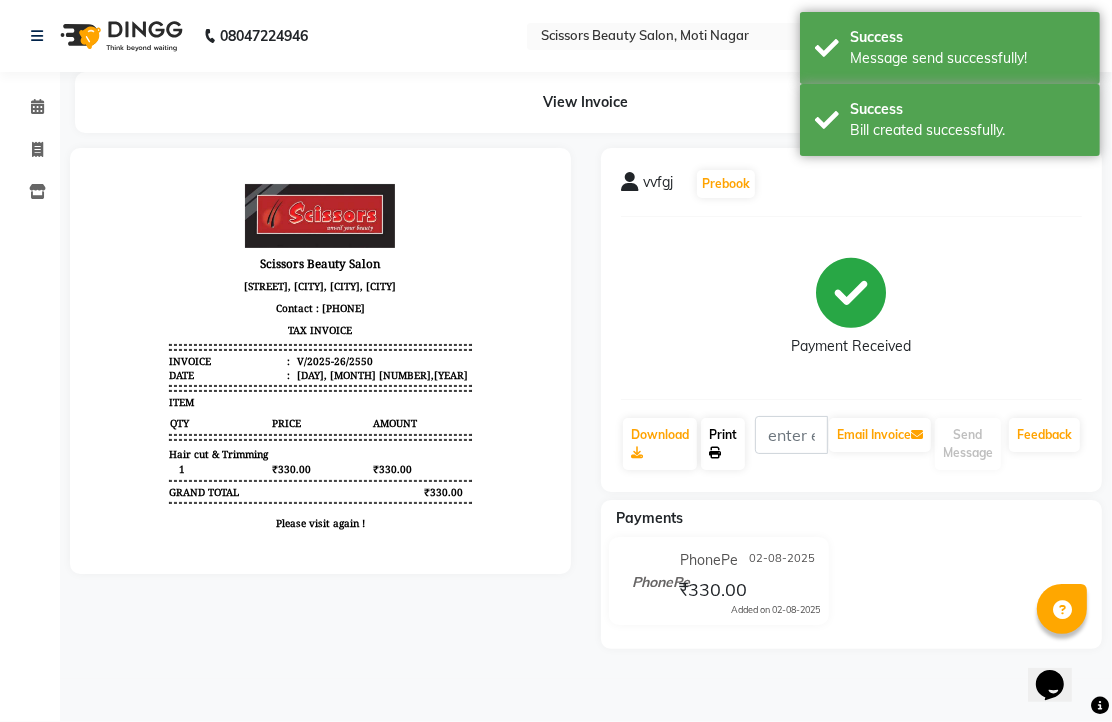 click on "Print" 